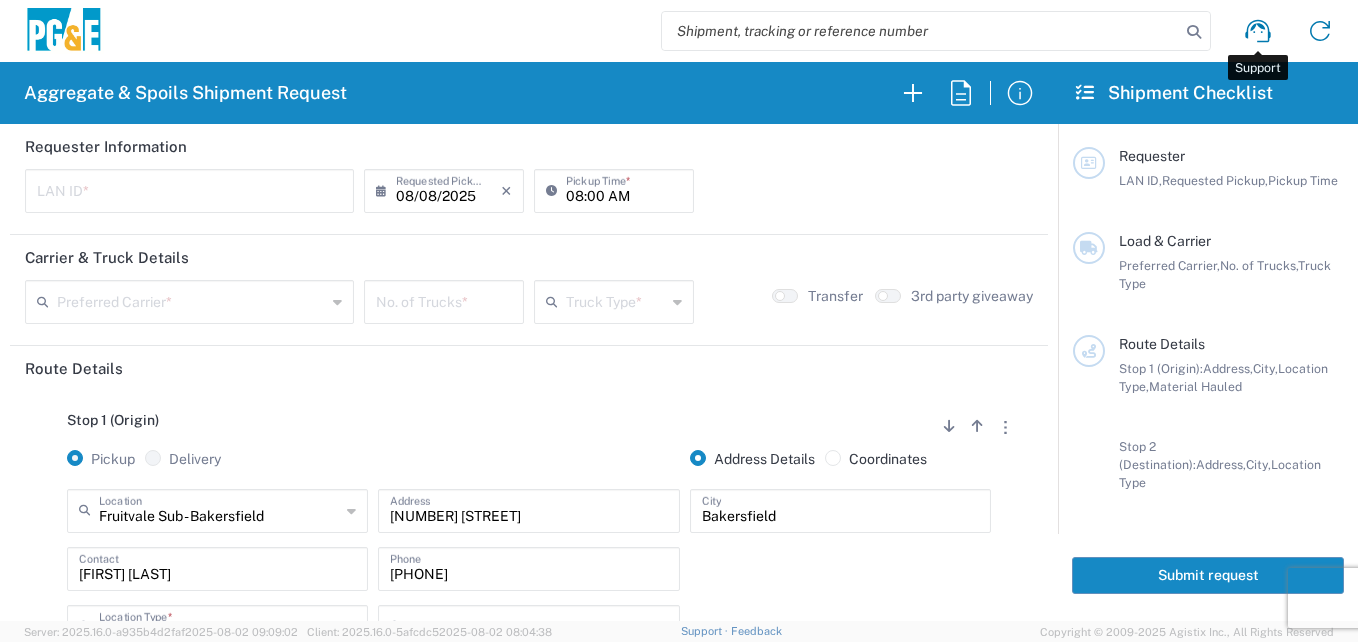 scroll, scrollTop: 0, scrollLeft: 0, axis: both 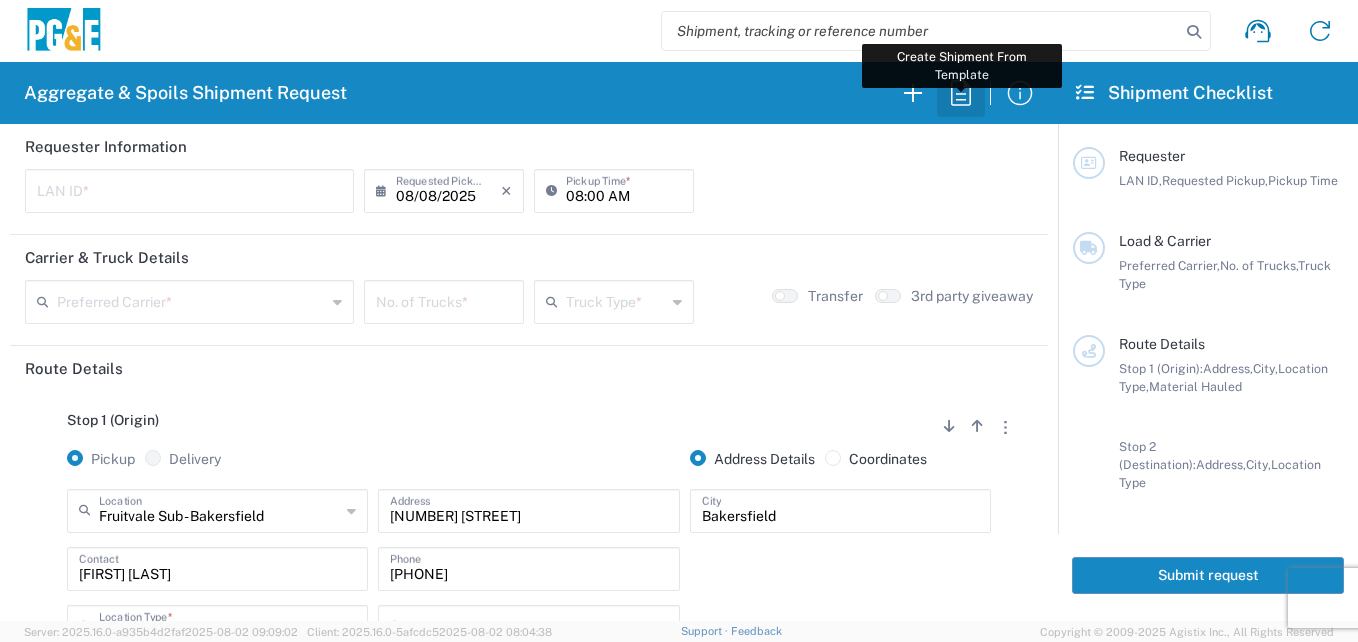 click 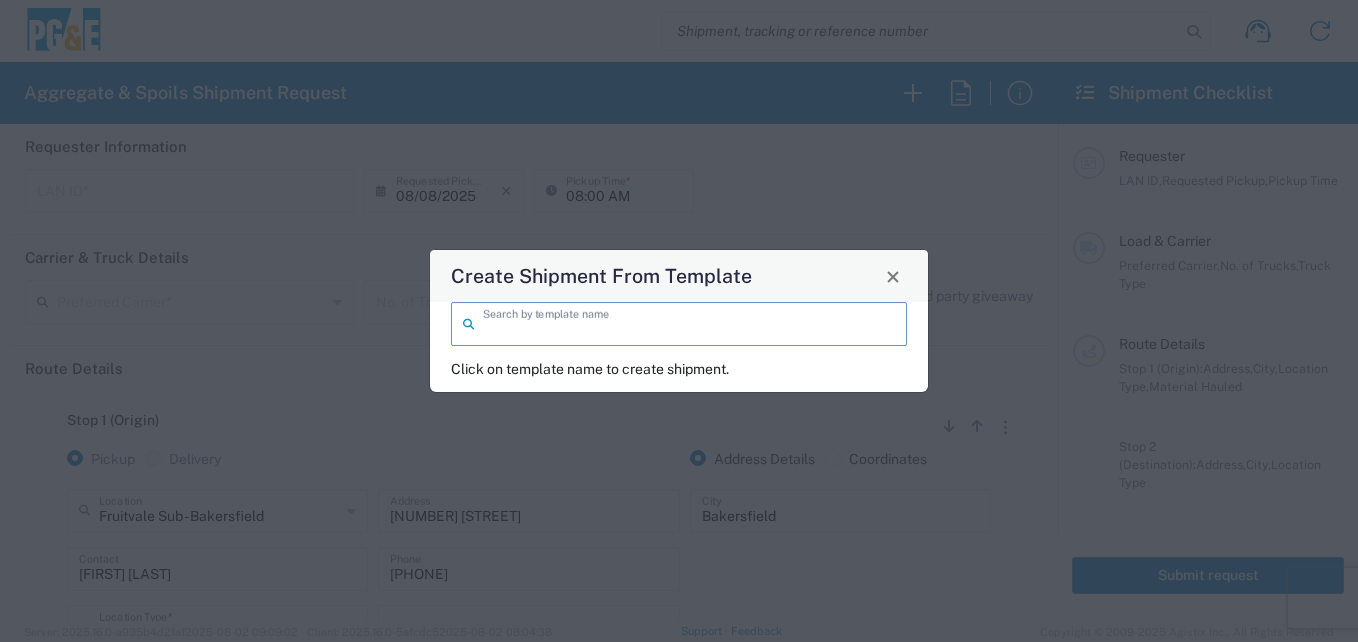 click at bounding box center [689, 322] 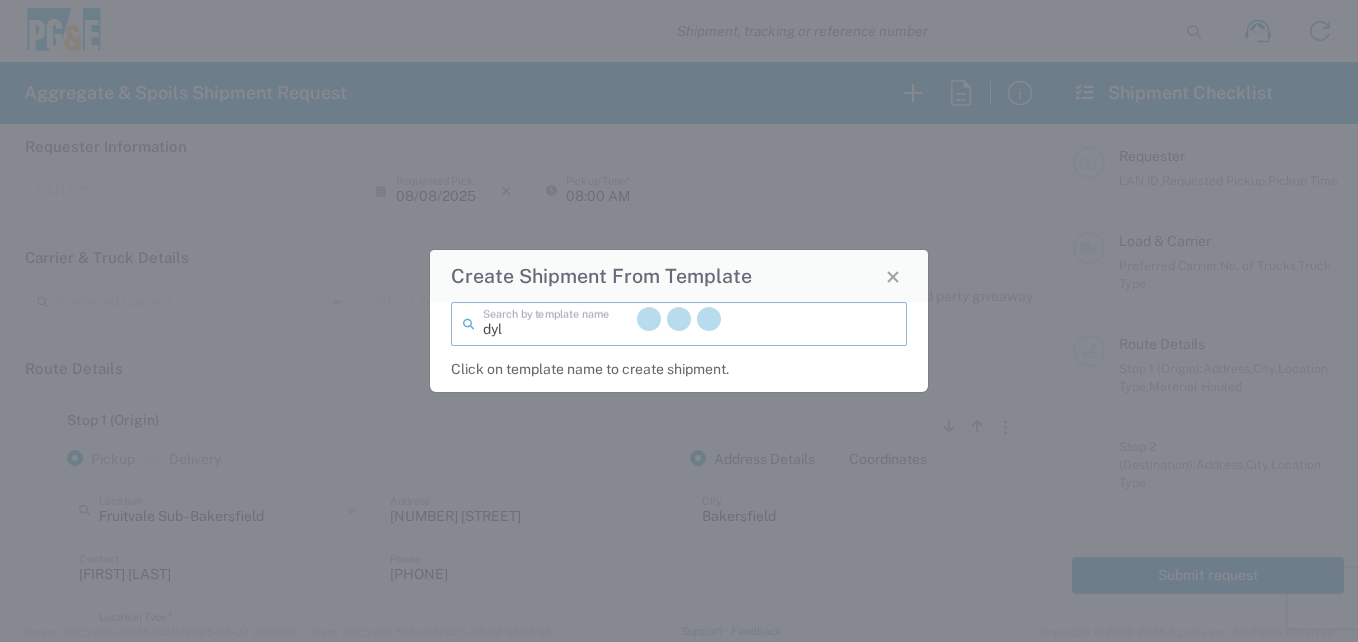 type on "dyl" 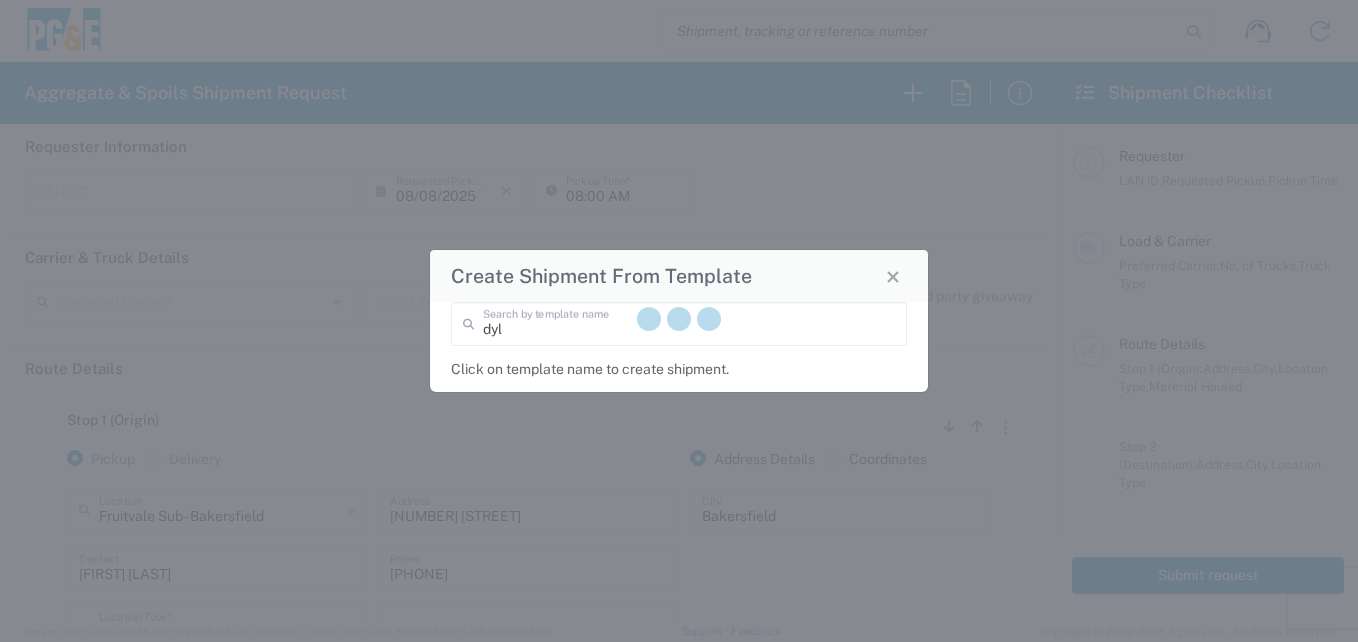 click 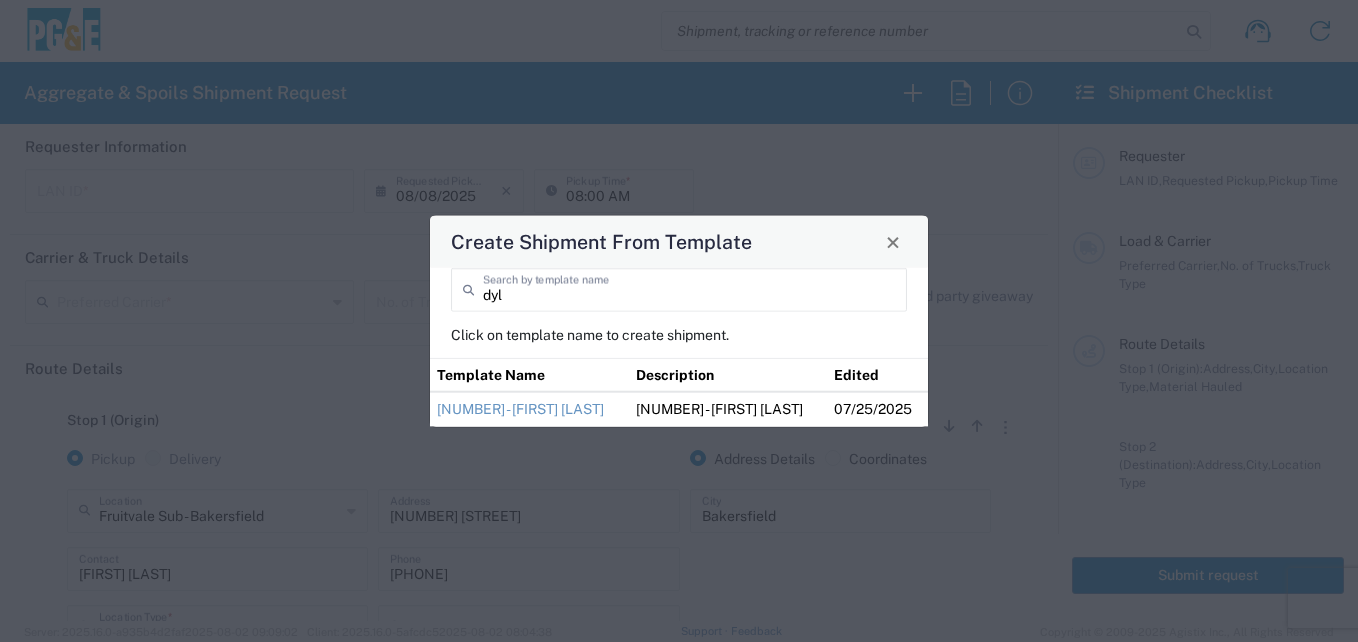 click on "Template Name" 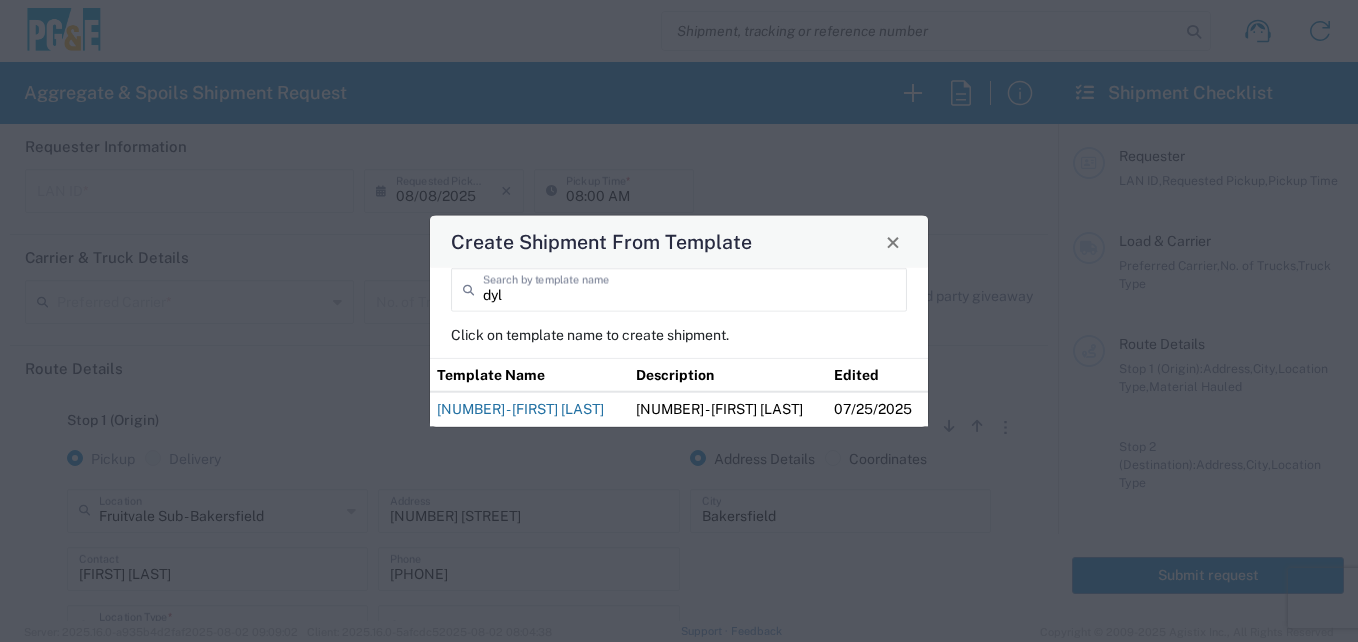 click on "[NUMBER] - [FIRST] [LAST]" 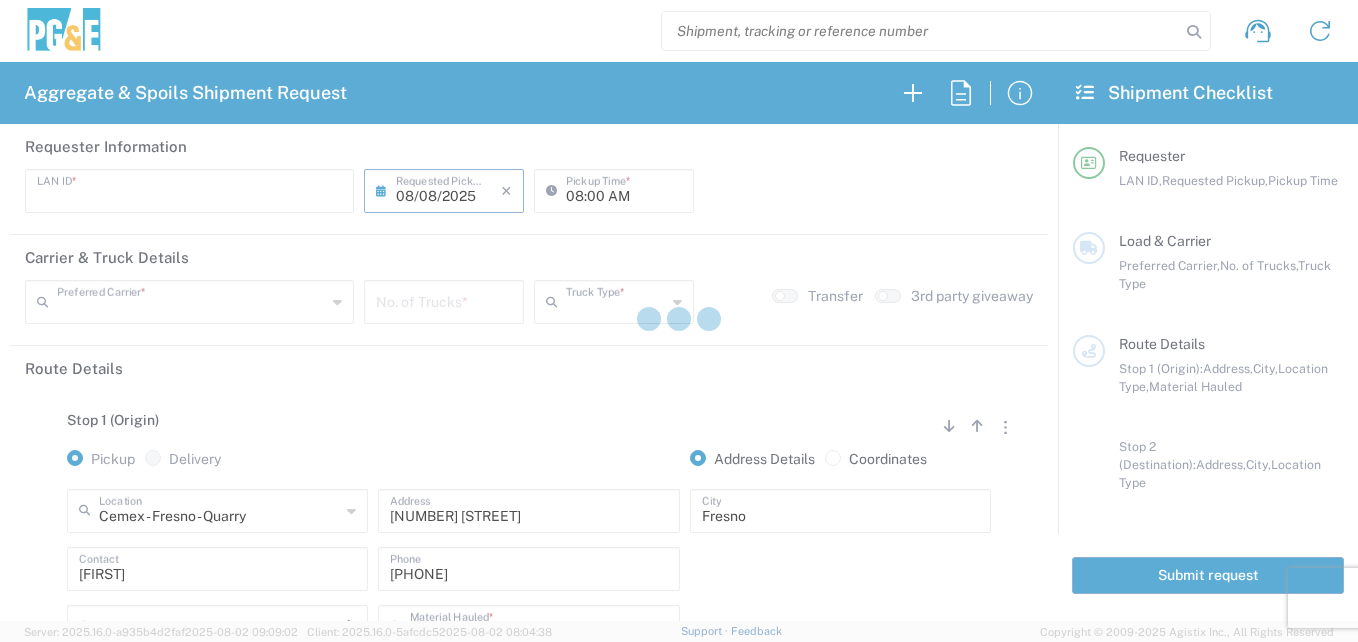 type on "D4FM" 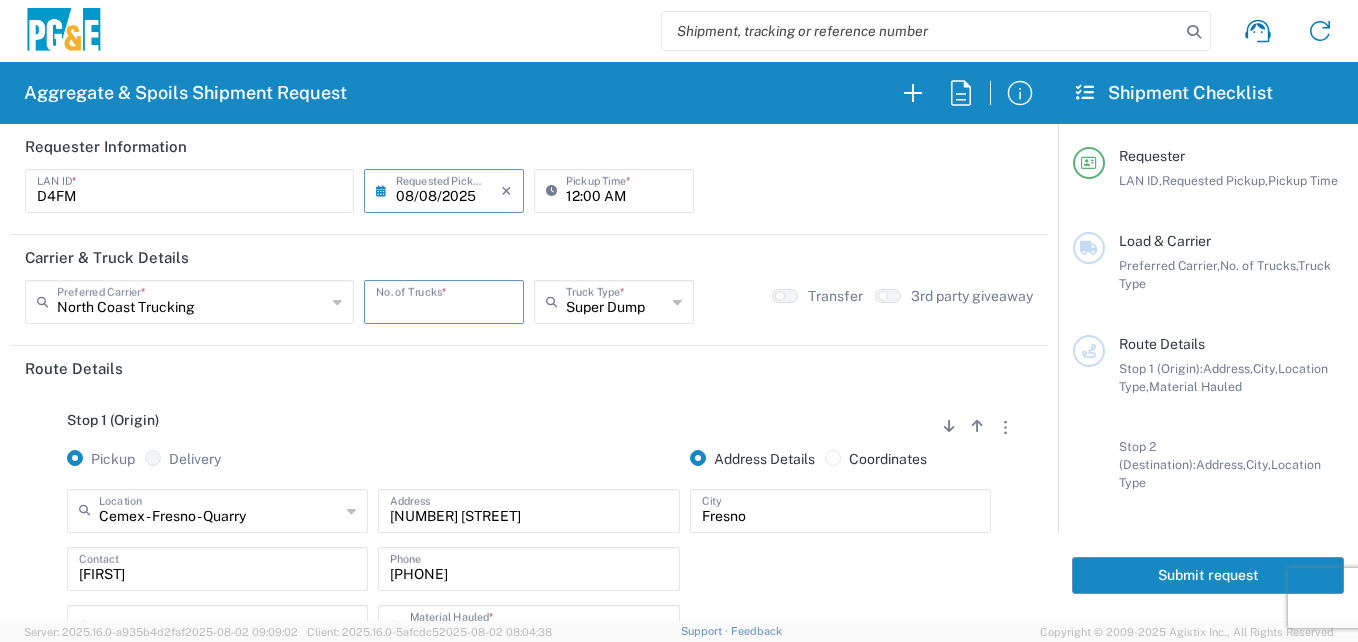 click at bounding box center (444, 300) 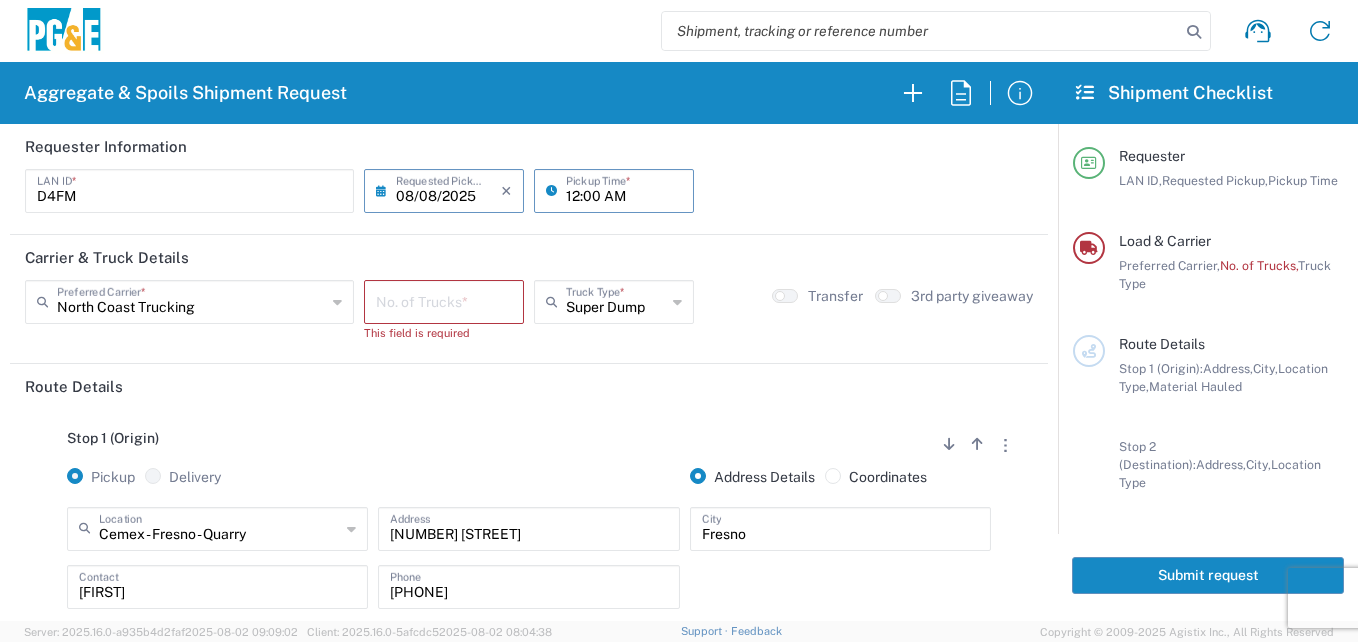 click on "12:00 AM" at bounding box center (624, 189) 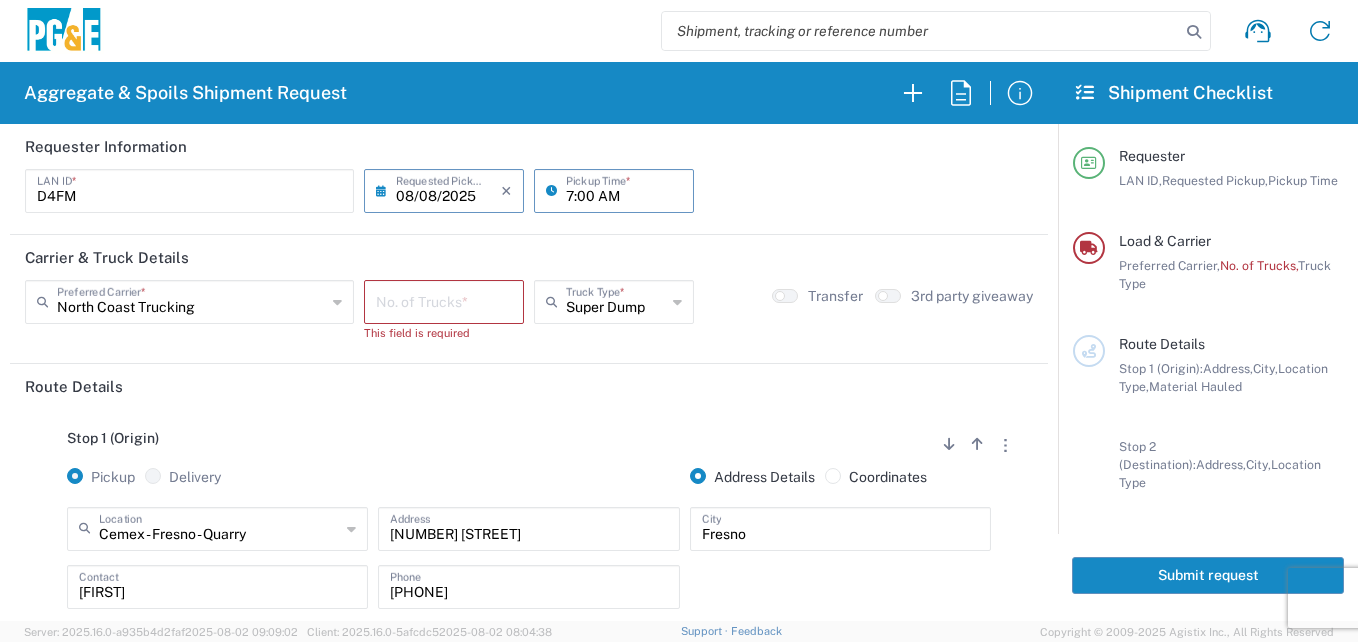 type on "07:00 AM" 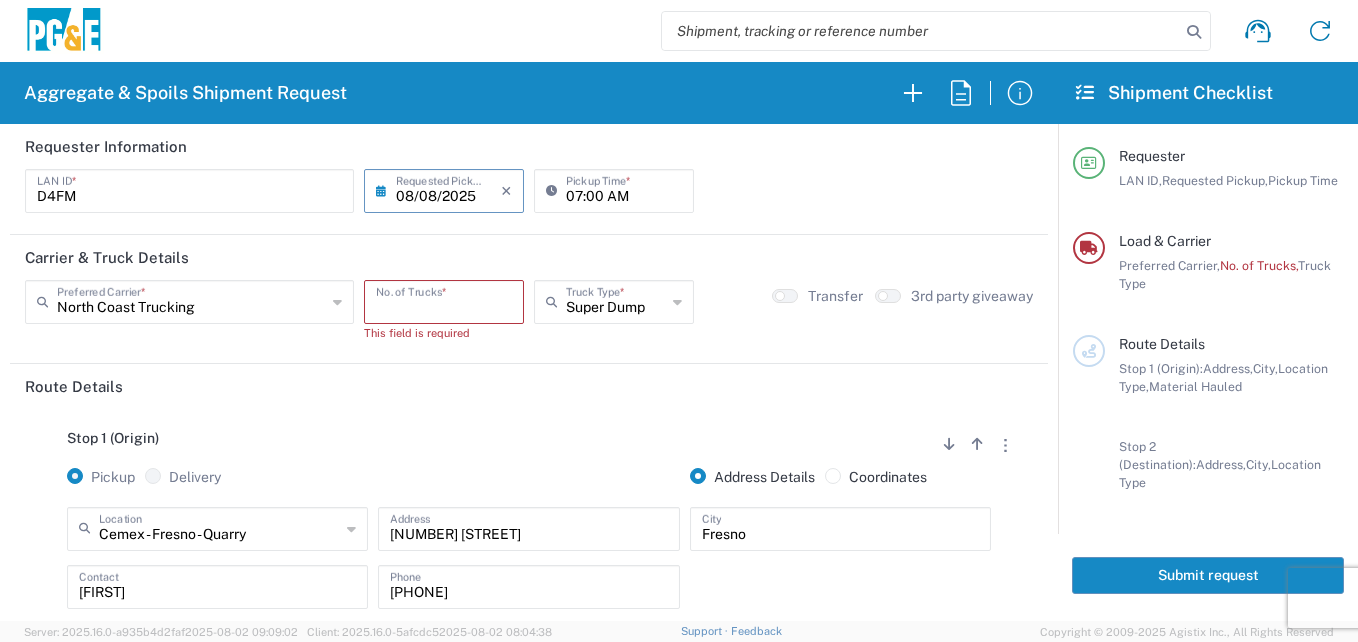 click on "No. of Trucks  *" 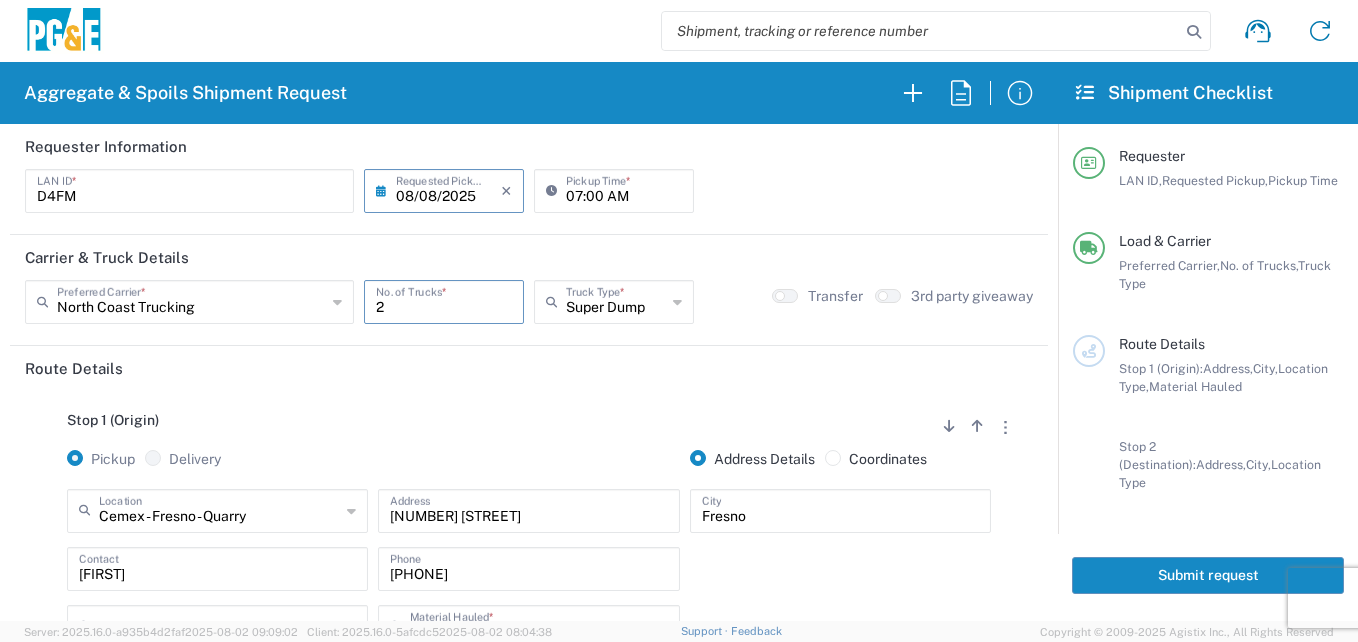 type on "2" 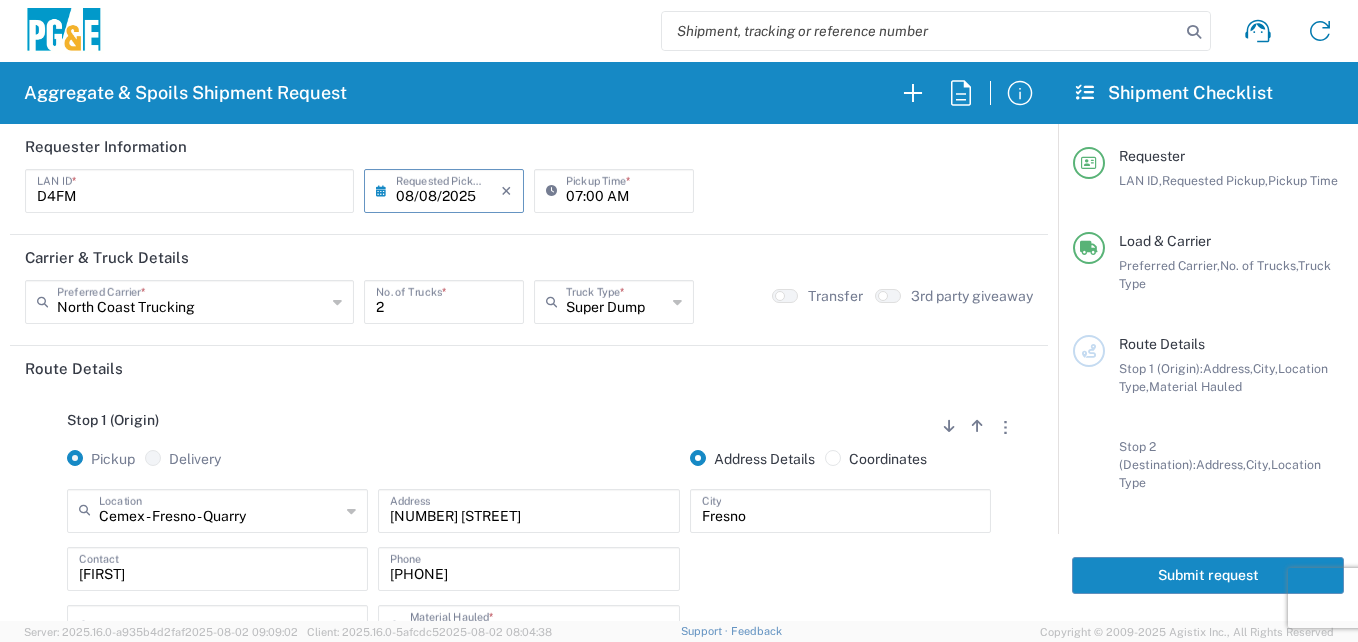 click on "Transfer" 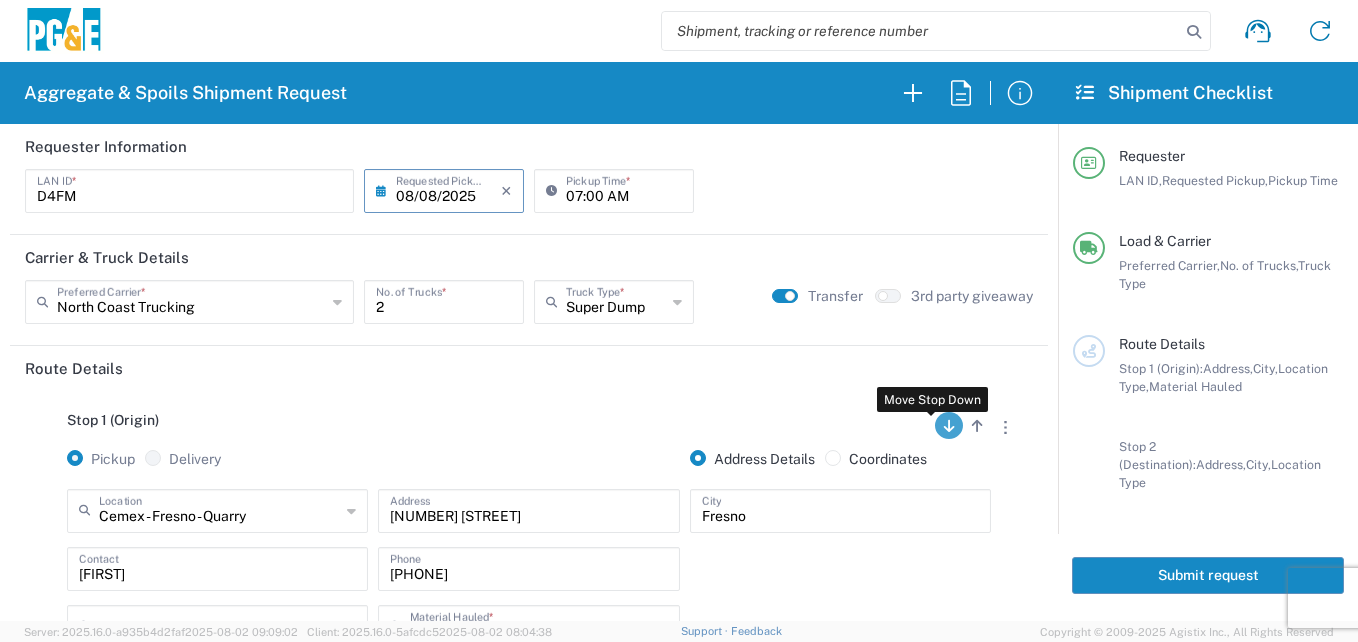 click 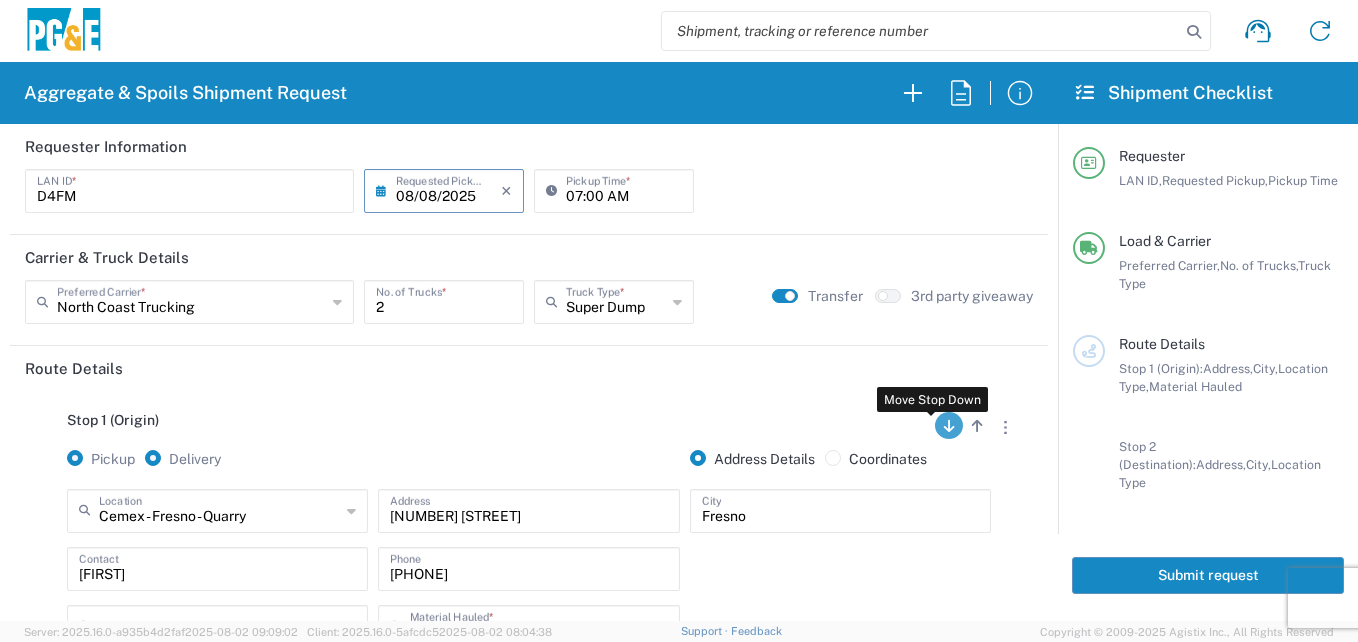 radio on "false" 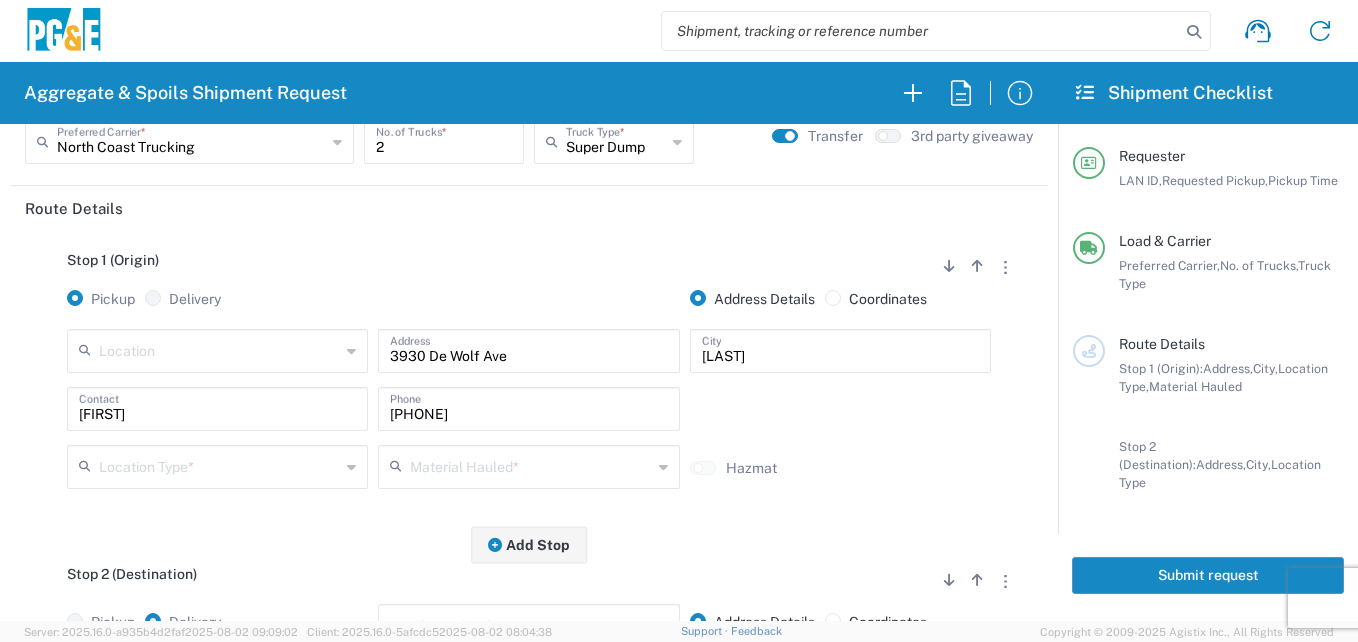 scroll, scrollTop: 200, scrollLeft: 0, axis: vertical 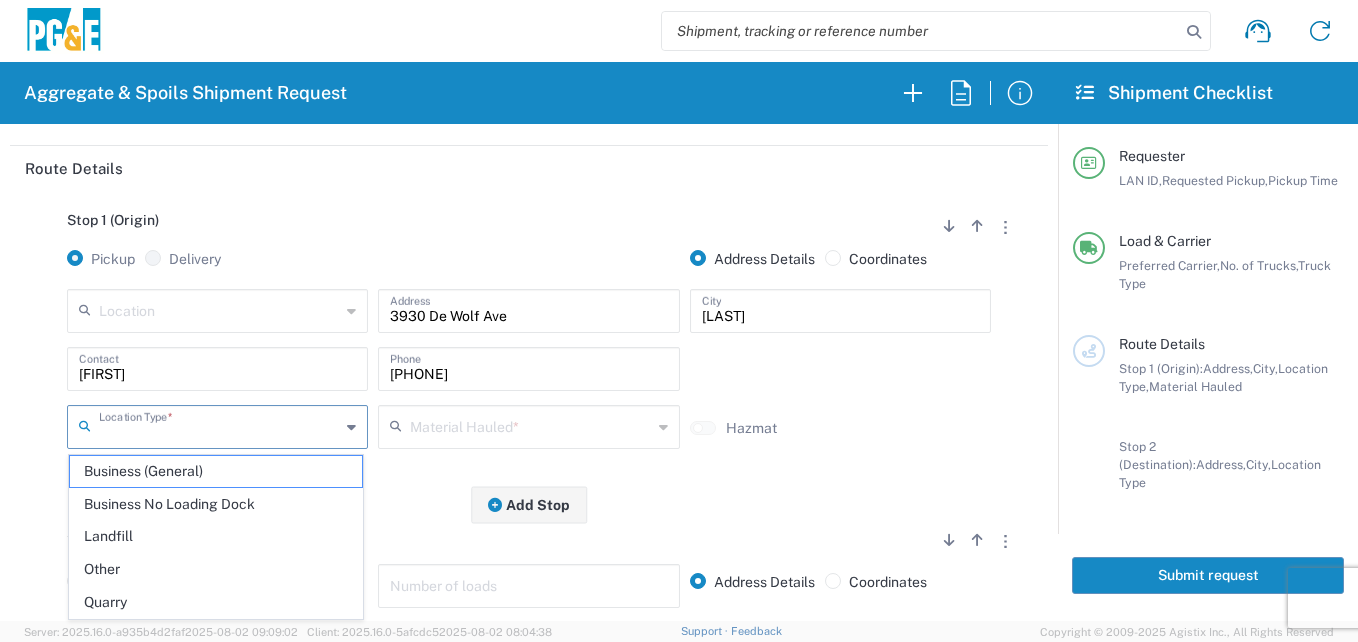 click at bounding box center (219, 425) 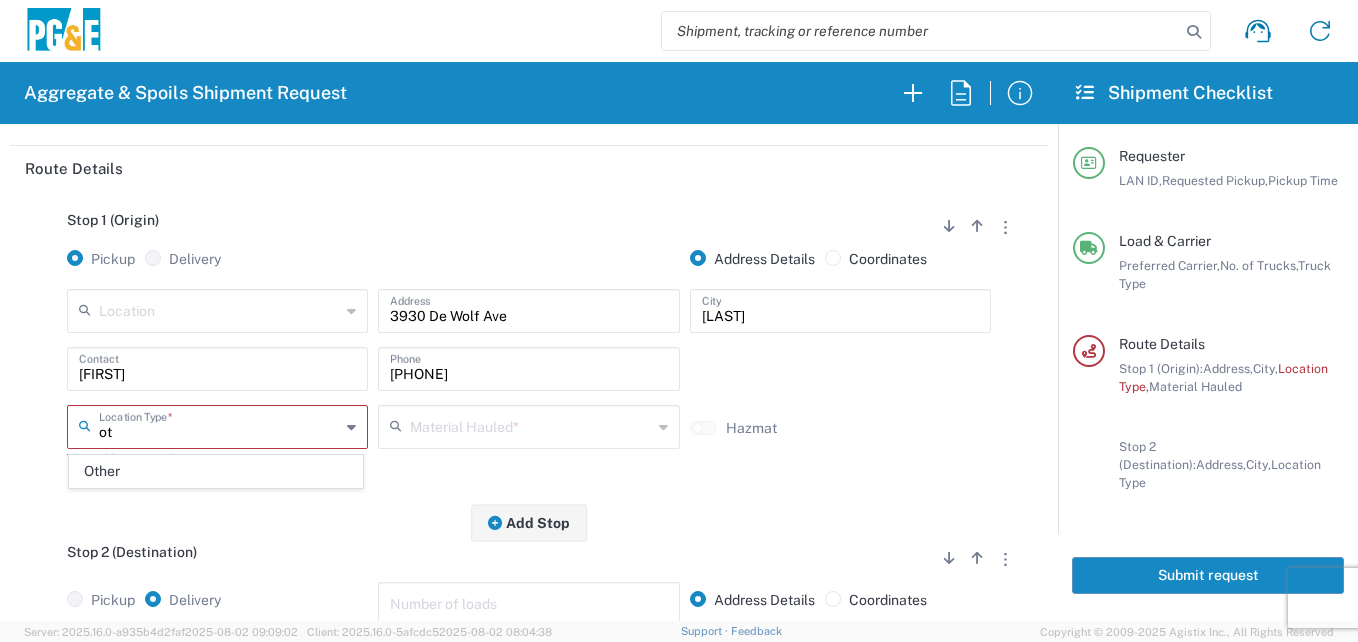 click on "Other" 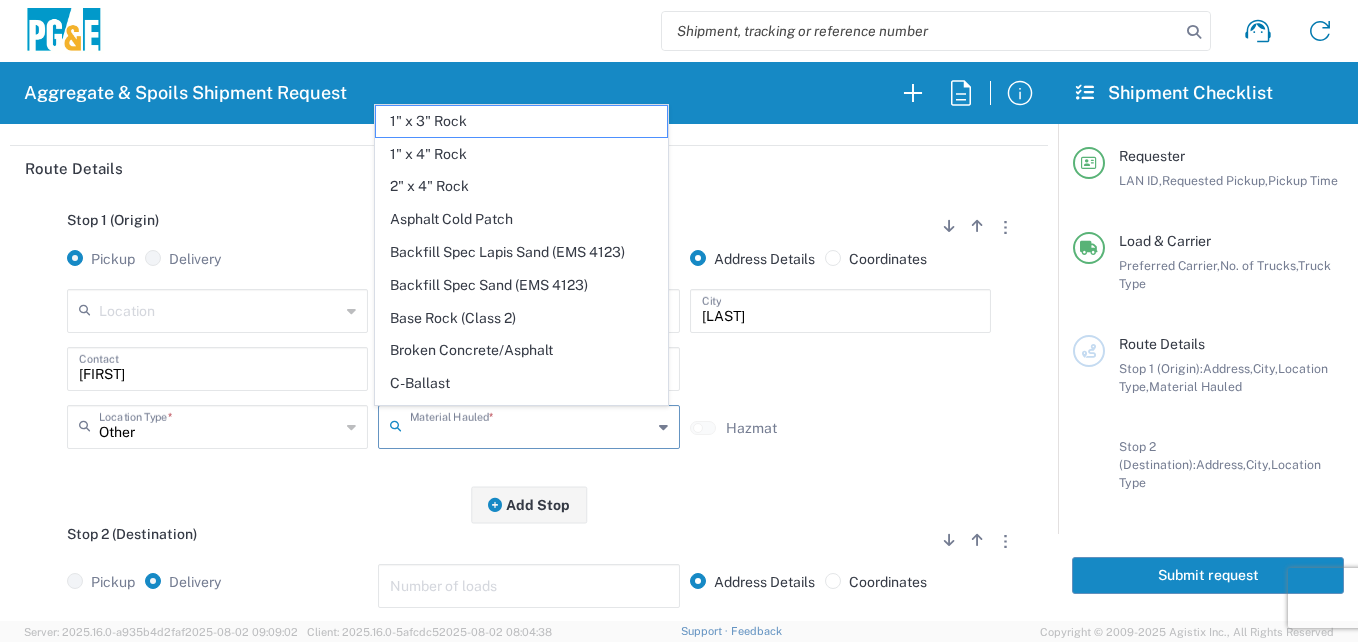 drag, startPoint x: 431, startPoint y: 424, endPoint x: 430, endPoint y: 411, distance: 13.038404 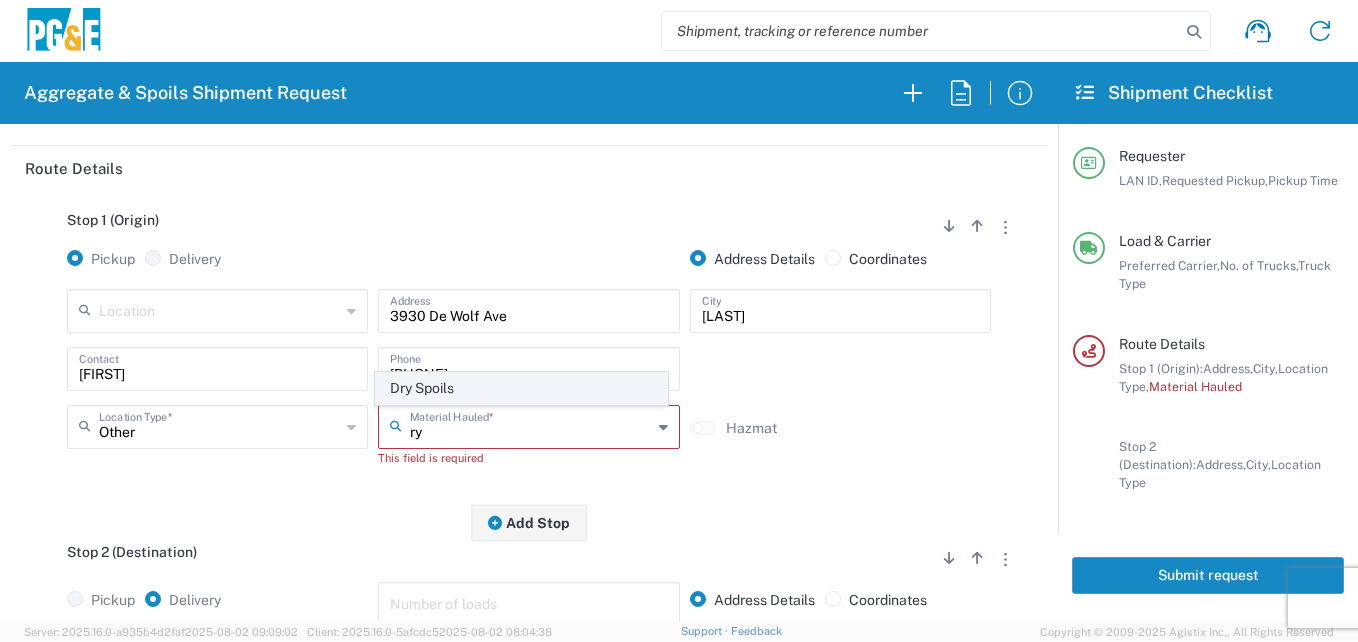 type on "ry" 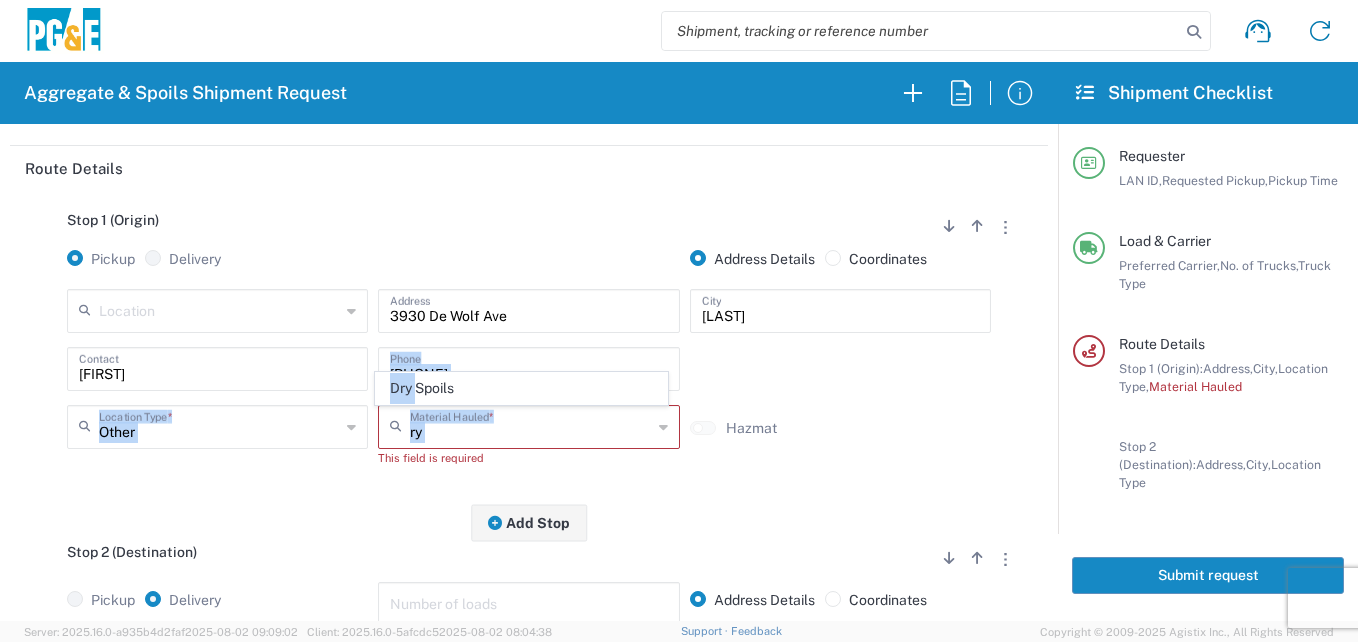 click on "Location [NUMBER] [STREET] - [CITY] - [CITY] - [CITY] - [CITY] [CITY] [CITY] [CITY] [CITY] [CITY] [CITY] [CITY] [CITY] [CITY] [CITY] [CITY] [CITY] [CITY] [CITY] [CITY] [CITY] [CITY] [CITY] [CITY] [CITY] [CITY] [CITY] [CITY] [CITY] [CITY] [CITY] [CITY] [CITY] [CITY] [CITY] [CITY] [CITY] [CITY] [CITY] [CITY] [CITY] [CITY] [CITY] [CITY] [CITY] [CITY] [CITY] [CITY] [CITY] [CITY] [CITY] [CITY] [CITY] [CITY] [CITY] [CITY] [CITY] [CITY] [CITY] [CITY] [CITY] [CITY] [CITY] [CITY] [CITY] [CITY] [CITY] [CITY] [CITY] [CITY] [CITY] [CITY] [CITY] [CITY] [CITY] [CITY] [CITY] [CITY] [CITY] [CITY] [CITY] [CITY] [CITY] [CITY] [CITY] [CITY] [CITY] [CITY] [CITY] [CITY] [CITY] [CITY] [CITY] [CITY] [CITY] [CITY] [CITY] [CITY] [CITY] [CITY] [CITY] [CITY] [CITY] [CITY] [CITY] [CITY] [CITY] [CITY] [CITY] [CITY] [CITY] [CITY] [CITY] [CITY] [CITY] [CITY] [CITY] [CITY] [CITY] [CITY] [CITY] [CITY] [CITY] [CITY] [CITY] [CITY] [CITY] [CITY] [CITY] [CITY] [CITY] [CITY] [CITY] [CITY] [CITY] [CITY] [CITY] [CITY] [CITY] [CITY] [CITY] [CITY] [CITY] [CITY] [CITY] [CITY] [CITY] [CITY] [CITY] [CITY] [CITY] [CITY] [CITY] [CITY] [CITY] [CITY] [CITY] [CITY] [CITY] [CITY] [CITY] [CITY] [CITY] [CITY] [CITY] [CITY] [CITY] [CITY] [CITY] [CITY] [CITY] [CITY] [CITY] [CITY] [CITY] [CITY] [CITY] [CITY] [CITY] [CITY] [CITY] [CITY] [CITY] [CITY] [CITY] [CITY] [CITY] [CITY] [CITY] [CITY] [CITY] [CITY] [CITY] [CITY] [CITY] [CITY] [CITY] [CITY] [CITY] [CITY] [CITY] [CITY] [CITY] [CITY] [CITY] [CITY] [CITY] [CITY] [CITY] [CITY] [CITY] [CITY] [CITY] [CITY] [CITY] [CITY] [CITY] [CITY] [CITY] [CITY] [CITY] [CITY] [CITY] [CITY] [CITY] [CITY] [CITY] [CITY] [CITY] [CITY] [CITY] [CITY] [CITY] [CITY] [CITY] [CITY] [CITY] [CITY] [CITY] [CITY] [CITY] [CITY] [CITY] [CITY] [CITY] [CITY] [CITY] [CITY] [CITY] [CITY] [CITY] [CITY] [CITY] [CITY] [CITY] [CITY] [CITY] [CITY] [CITY] [CITY] [CITY] [CITY] [CITY] [CITY] [CITY] [CITY] [CITY] [CITY] [CITY] [CITY] [CITY] [CITY] [CITY] [CITY] [CITY] [CITY] [CITY] [CITY] [CITY] [CITY] [CITY] [CITY] [CITY] [CITY] [CITY] [CITY] [CITY] [CITY] [CITY] [CITY] [CITY] [CITY] [CITY] [CITY] [CITY] [CITY] [CITY] [CITY] [CITY] [CITY] [CITY] [CITY] [CITY] [CITY] [CITY] [CITY] [CITY] [CITY] [CITY] [CITY] [CITY] [CITY] [CITY] [CITY] [CITY] [CITY] [CITY] [CITY] [CITY] [CITY] [CITY] [CITY] [CITY] [CITY] [CITY] [CITY] [CITY] [CITY] [CITY] [CITY] [CITY] [CITY] [CITY] [CITY] [CITY] [CITY] [CITY] [CITY] [CITY] [CITY] [CITY] [CITY] [CITY] [CITY] [CITY] [CITY] [CITY] [CITY] [CITY] [CITY] [CITY] [CITY] [CITY] [CITY] [CITY] [CITY] [CITY] [CITY] [CITY] [CITY] [CITY] [CITY] [CITY] [CITY] [CITY] [CITY] [CITY] [CITY] [CITY] [CITY] [CITY] [CITY] [CITY] [CITY] [CITY] [CITY] [CITY] [CITY] [CITY] [CITY] [CITY] [CITY] [CITY] [CITY] [CITY] [CITY] [CITY] [CITY] [CITY] [CITY] [CITY] [CITY] [CITY] [CITY] [CITY] [CITY] [CITY] [CITY] [CITY] [CITY] [CITY] [CITY] [CITY] [CITY] [CITY] [CITY] [CITY] [CITY] [CITY] [CITY] [CITY] [CITY] [CITY] [CITY] [CITY] [CITY] [CITY] [CITY] [CITY] [CITY] [CITY] [CITY] [CITY] [CITY] [CITY] [CITY] [CITY] [CITY] [CITY] [CITY] [CITY] [CITY] [CITY] [CITY] [CITY] [CITY] [CITY] [CITY] [CITY] [CITY] [CITY] [CITY] [CITY] [CITY] [CITY] [CITY] [CITY] [CITY] [CITY] [CITY] [CITY] [CITY] [CITY] [CITY] [CITY] [CITY] [CITY] [CITY] [CITY] [CITY] [CITY] [CITY] [CITY] [CITY] [CITY] [CITY] [CITY] [CITY] [CITY] [CITY] [CITY] [CITY] [CITY] [CITY] [CITY] [CITY] [CITY] [CITY] [CITY] [CITY] [CITY] [CITY] [CITY] [CITY] [CITY] [CITY] [CITY] [CITY] [CITY] [CITY] [CITY] [CITY] [CITY] [CITY] [CITY] [CITY] [CITY] [CITY] [CITY] [CITY] [CITY] [CITY] [CITY] [CITY] [CITY] [CITY] [CITY] [CITY] [CITY] [CITY] [CITY] [CITY] [CITY] [CITY] [CITY] [CITY] [CITY] [CITY] [CITY] [CITY] [CITY] [CITY] [CITY] [CITY] [CITY] [CITY] [CITY] [CITY] [CITY] [CITY] [CITY] [CITY] [CITY] [CITY] [CITY] [CITY] [CITY] [CITY] [CITY] [CITY] [CITY] [CITY] [CITY] [CITY] [CITY] [CITY] [CITY] [CITY] [CITY] [CITY] [CITY] [CITY] [CITY] [CITY] [CITY] [CITY] [CITY] [CITY] [CITY] [CITY] [CITY] [CITY] [CITY] [CITY] [CITY] [CITY] [CITY] [CITY] [CITY] [CITY] [CITY] [CITY] [CITY] [CITY] [CITY] [CITY] [CITY] [CITY] [CITY] [CITY] [CITY] [CITY] [CITY] [CITY] [CITY] [CITY] [CITY] [CITY] [CITY] [CITY] [CITY] [CITY] [CITY] [CITY] [CITY] [CITY] [CITY] [CITY] [CITY] [CITY] [CITY] [CITY] [CITY] [CITY] [CITY] [CITY] [CITY] [CITY] [CITY] [CITY] [CITY] [CITY] [CITY] [CITY] [CITY] [CITY] [CITY] [CITY] [CITY] [CITY] [CITY] [CITY] [CITY] [CITY] [CITY] [CITY] [CITY] [CITY] [CITY] [CITY] [CITY] [CITY] [CITY] [CITY] [CITY] [CITY] [CITY] [CITY] [CITY] [CITY] [CITY] [CITY] [CITY] [CITY] [CITY] [CITY] [CITY] [CITY] [CITY] [CITY] [CITY] [CITY] [CITY] [CITY] [CITY] [CITY] [CITY] [CITY] [CITY] [CITY] [CITY] [CITY] [CITY] [CITY] [CITY] [CITY] [CITY] [CITY] [CITY] [CITY] [CITY] [CITY] [CITY] [CITY] [CITY] [CITY] [CITY] [CITY] [CITY] [CITY] [CITY] [CITY] [CITY] [CITY] [CITY] [CITY] [CITY] [CITY] [CITY] [CITY] [CITY] [CITY] [CITY] [CITY] [CITY] [CITY] [CITY] [CITY] [CITY] [CITY] [CITY] [CITY] [CITY] [CITY] [CITY] [CITY] [CITY] [CITY] [CITY] [CITY] [CITY] [CITY] [CITY] [CITY] [CITY] [CITY] [CITY] [CITY] [CITY] [CITY] [CITY] [CITY] [CITY] [CITY] [CITY] [CITY] [CITY] [CITY] [CITY] [CITY] [CITY] [CITY] [CITY] [CITY] [CITY] [CITY] [CITY] [CITY] [CITY] [CITY] [CITY] [CITY] [CITY] [CITY] [CITY] [CITY] [CITY] [CITY] [CITY] [CITY] [CITY] [CITY] [CITY] [CITY] [CITY] [CITY] [CITY] [CITY] [CITY] [CITY] [CITY] [CITY] [CITY] [CITY] [CITY] [CITY] [CITY] [CITY] [CITY] [CITY] [CITY] [CITY] [CITY] [CITY] [CITY] [CITY] [CITY] [CITY] [CITY] [CITY] [CITY] [CITY] [CITY] [CITY] [CITY] [CITY] [CITY] [CITY] [CITY] [CITY] [CITY] [CITY] [CITY] [CITY] [CITY] [CITY] [CITY] [CITY] [CITY] [CITY] [CITY] [CITY] [CITY] [CITY] [CITY] [CITY] [CITY] [CITY] [CITY] [CITY] [CITY] [CITY] [CITY] [CITY] [CITY] [CITY] [CITY] [CITY] [CITY] [CITY] [CITY] [CITY] [CITY] [CITY] [CITY] [CITY] [CITY] [CITY] [CITY] [CITY] [CITY] [CITY] [CITY] [CITY] [CITY] [CITY] [CITY] [CITY] [CITY] [CITY] [CITY] [CITY] [CITY] [CITY] [CITY] [CITY] [CITY] [CITY] [CITY] [CITY] [CITY] [CITY] [CITY] [CITY] [CITY] [CITY] [CITY] [CITY] [CITY] [CITY] [CITY] [CITY] [CITY] [CITY] [CITY] [CITY] [CITY] [CITY] [CITY] [CITY] [CITY] [CITY] [CITY] [CITY] [CITY] [CITY] [CITY] [CITY] [CITY] [CITY] [CITY] [CITY] [CITY] [CITY] [CITY] [CITY] [CITY] [CITY] [CITY] [CITY] [CITY] [CITY] [CITY] [CITY] [CITY] [CITY] [CITY] [CITY] [CITY] [CITY] [CITY] [CITY] [CITY] [CITY] [CITY] [CITY] [CITY] [CITY] [CITY] [CITY] [CITY] [CITY] [CITY] [CITY] [CITY] [CITY] [CITY] [CITY] [CITY] [CITY] [CITY] [CITY] [CITY] [CITY] [CITY] [CITY] [CITY] [CITY] [CITY] [CITY] [CITY] [CITY] [CITY] [CITY] [CITY] [CITY] [CITY] [CITY] [CITY] [CITY] [CITY] [CITY] [CITY] [CITY] [CITY] [CITY] [CITY] [CITY] [CITY] [CITY] [CITY] [CITY] [CITY] [CITY] [CITY] [CITY] [CITY] [CITY] [CITY] [CITY] [CITY] [CITY] [CITY] [CITY] [CITY] [CITY] [CITY] [CITY] [CITY] [CITY] [CITY] [CITY] [CITY] [CITY] [CITY] [CITY] [CITY] [CITY] [CITY] [CITY] [CITY] [CITY] [CITY] [CITY] [CITY] [CITY] [CITY] [CITY] [CITY] [CITY] [CITY] [CITY] [CITY] [CITY] [CITY] [CITY] [CITY] [CITY] [CITY] [CITY] [CITY] [CITY] [CITY] [CITY] [CITY] [CITY] [CITY] [CITY] [CITY] [CITY] [CITY] [CITY] [CITY] [CITY] [CITY] [CITY] [CITY] [CITY] [CITY] [CITY] [CITY] [CITY] [CITY] [CITY] [CITY] [CITY] [CITY] [CITY] [CITY] [CITY] [CITY] [CITY] [CITY] [CITY] [CITY] [CITY] [CITY] [CITY] [CITY] [CITY] [CITY] [CITY] [CITY] [CITY] [CITY] [CITY] [CITY] [CITY] [CITY] [CITY] [CITY] [CITY] [CITY] [CITY] [CITY] [CITY] [CITY] [CITY] [CITY] [CITY] [CITY] [CITY] [CITY] [CITY] [CITY] [CITY] [CITY] [CITY] [CITY] [CITY] [CITY] [CITY] [CITY] [CITY] [CITY] [CITY] [CITY] [CITY] [CITY] [CITY] [CITY] [CITY] [CITY] [CITY] [CITY] [CITY] [CITY] [CITY] [CITY] [CITY] [CITY] [CITY] [CITY] [CITY] [CITY] [CITY] [CITY] [CITY] [CITY] [CITY] [CITY] [CITY] [CITY] [CITY] [CITY] [CITY] [CITY] [CITY] [CITY] [CITY] [CITY] [CITY] [CITY] [CITY] [CITY] [CITY] [CITY] [CITY] [CITY] [CITY] [CITY] [CITY] [CITY] [CITY] [CITY] [CITY] [CITY] [CITY] [CITY] [CITY] [CITY] [CITY] [CITY] [CITY] [CITY] [CITY] [CITY] [CITY] [CITY] [CITY] [CITY] [CITY] [CITY] [CITY] [CITY] [CITY] [CITY] [CITY] [CITY] [CITY] [CITY] [CITY] [CITY] [CITY] [CITY] [CITY] [CITY] [CITY] [CITY] [CITY] [CITY] [CITY] [CITY] [CITY] [CITY] [CITY] [CITY] [CITY] [CITY] [CITY] [CITY] [CITY] [CITY] [CITY] [CITY] [CITY] [CITY] [CITY] [CITY] [CITY] [CITY] [CITY] [CITY] [CITY] [CITY] [CITY] [CITY] [CITY] [CITY] [CITY] [CITY] [CITY] [CITY] [CITY] [CITY] [CITY] [CITY] [CITY] [CITY] [CITY] [CITY] [CITY] [CITY] [CITY] [CITY] [CITY] [CITY] [CITY] [CITY] [CITY] [CITY] [CITY] [CITY] [CITY] [CITY] [CITY] [CITY] [CITY] [CITY] [CITY] [CITY] [CITY] [CITY] [CITY] [CITY] [CITY] [CITY] [CITY] [CITY] [CITY] [CITY] [CITY] [CITY] [CITY] [CITY] [CITY] [CITY] [CITY] [CITY] [CITY] [CITY] [CITY] [CITY] [CITY] [CITY] [CITY] [CITY] [CITY] [CITY] [CITY] [CITY] [CITY] [CITY] [CITY] [CITY] [CITY] [CITY] [CITY] [CITY] [CITY] [CITY] [CITY] [CITY] [CITY] [CITY] [CITY] [CITY] [CITY] [CITY] [CITY] [CITY] [CITY] [CITY] [CITY] [CITY] [CITY] [CITY] [CITY] [CITY] [CITY] [CITY] [CITY] [CITY] [CITY] [CITY] [CITY] [CITY] [CITY] [CITY] [CITY] [CITY] [CITY] [CITY] [CITY] [CITY] [CITY] [CITY] [CITY] [CITY] [CITY] [CITY] [CITY] [CITY] [CITY] [CITY] [CITY] [CITY] [CITY] [CITY] [CITY] [CITY] [CITY] [CITY] [CITY] [CITY] [CITY] [CITY] [CITY] [CITY] [CITY] [CITY] [CITY] [CITY] [CITY] [CITY] [CITY] [CITY] [CITY] [CITY] [CITY] [CITY] [CITY] [CITY] [CITY] [CITY] [CITY] [CITY] [CITY] [CITY] [CITY] [CITY] [CITY] [CITY] [CITY] [CITY] [CITY] [CITY] [CITY] [CITY] [CITY] [CITY] [CITY] [CITY] [CITY] [CITY] [CITY] [CITY] [CITY] [CITY] [CITY] [CITY] [CITY] [CITY] [CITY] [CITY] [CITY] [CITY] [CITY] [CITY] [CITY] [CITY] [CITY] [CITY] [CITY] [CITY] [CITY] [CITY] [CITY] [CITY] [CITY] [CITY] [CITY] [CITY] [CITY] [CITY] [CITY] [CITY] [CITY] [CITY] [CITY] [CITY] [CITY] [CITY] [CITY] [CITY] [CITY] [CITY] [CITY] [CITY] [CITY] [CITY] [CITY] [CITY] [CITY] [CITY] [CITY] [CITY] [CITY] [CITY] [CITY] [CITY] [CITY] [CITY] [CITY] [CITY] [CITY] [CITY] [CITY] [CITY] [CITY] [CITY] [CITY] [CITY] [CITY] [CITY] [CITY] [CITY] [CITY] [CITY] [CITY] [CITY] [CITY] [CITY] [CITY] [CITY] [CITY] [CITY] [CITY] [CITY] [CITY] [CITY] [CITY] [CITY] [CITY] [CITY] [CITY] [CITY] [CITY] [CITY] [CITY] [CITY] [CITY] [CITY] [CITY] [CITY] [CITY] [CITY] [CITY] [CITY] [CITY] [CITY] [CITY] [CITY] [CITY] [CITY] [CITY] [CITY] [CITY] [CITY] [CITY] [CITY] [CITY] [CITY] [CITY] [CITY] [CITY] [CITY] [CITY] [CITY] [CITY] [CITY] [CITY] [CITY] [CITY] [CITY] [CITY] [CITY] [CITY] [CITY] [CITY] [CITY] [CITY] [CITY] [CITY] [CITY] [CITY] [CITY] [CITY] [CITY] [CITY] [CITY] [CITY] [CITY] [CITY] [CITY] [CITY] [CITY] [CITY] [CITY] [CITY] [CITY] [CITY] [CITY] [CITY] [CITY] [CITY] [CITY] [CITY] [CITY] [CITY] [CITY] [CITY] [CITY] [CITY] [CITY] [CITY] [CITY] [CITY] [CITY] [CITY] [CITY] [CITY] [CITY] [CITY] [CITY] [CITY] [CITY] [CITY] [CITY] [CITY] [CITY] [CITY] [CITY] [CITY] [CITY] [CITY] [CITY] [CITY] [CITY] [CITY] [CITY] [CITY] [CITY] [CITY] [CITY] [CITY] [CITY] [CITY] [CITY] [CITY] [CITY] [CITY] [CITY] [CITY] [CITY] [CITY] [CITY] [CITY] [CITY] [CITY] [CITY] [CITY] [CITY] [CITY] [CITY] [CITY] [CITY] [CITY] [CITY] [CITY] [CITY] [CITY] [CITY] [CITY] [CITY] [CITY] [CITY] [CITY] [CITY] [CITY] [CITY] [CITY] [CITY] [CITY] [CITY] [CITY] [CITY] [CITY] [CITY] [CITY] [CITY] [CITY] [CITY] [CITY] [CITY] [CITY] [CITY] [CITY] [CITY] [CITY] [CITY] [CITY] [CITY] [CITY] [CITY] [CITY] [CITY] [CITY] [CITY] [CITY] [CITY] [CITY] [CITY] [CITY] [CITY] [CITY] [CITY] [CITY] [CITY] [CITY] [CITY] [CITY] [CITY] [CITY] [CITY] [CITY] [CITY] [CITY] [CITY] [CITY] [CITY] [CITY] [CITY] [CITY] [CITY] [CITY] [CITY] [CITY] [CITY] [CITY] [CITY] [CITY] [CITY] [CITY] [CITY] [CITY] [CITY] [CITY] [CITY] [CITY] [CITY] [CITY] [CITY] [CITY] [CITY] [CITY] [CITY] [CITY] [CITY] [CITY] [CITY] [CITY] [CITY] [CITY] [CITY] [CITY] [CITY] [CITY] [CITY] [CITY] [CITY] [CITY] [CITY] [CITY] [CITY] [CITY] [CITY] [CITY] [CITY] [CITY] [CITY] [CITY] [CITY] [CITY] [CITY] [CITY] [CITY] [CITY] [CITY] [CITY] [CITY] [CITY] [CITY] [CITY] [CITY] [CITY] [CITY] [CITY] [CITY] [CITY] [CITY] [CITY] [CITY] [CITY] [CITY] [CITY] [CITY] [CITY] [CITY] [CITY] [CITY] [CITY] [CITY] [CITY] [CITY] [CITY] [CITY] [CITY] [CITY] [CITY] [CITY] [CITY] [CITY] [CITY] [CITY] [CITY] [CITY] [CITY] [CITY] [CITY] [CITY] [CITY] [CITY] [CITY] [CITY] [CITY] [CITY] [CITY] [CITY] [CITY] [CITY] [CITY] [CITY] [CITY] [CITY] [CITY] [CITY] [CITY] [CITY] [CITY] [CITY] [CITY] [CITY] [CITY] [CITY] [CITY] [CITY] [CITY] [CITY] [CITY] [CITY] [CITY] [CITY] [CITY] [CITY] [CITY] [CITY] [CITY] [CITY] [CITY] [CITY] [CITY] [CITY] [CITY] [CITY] [CITY] [CITY] [CITY] [CITY] [CITY] [CITY] [CITY] [CITY] [CITY] [CITY] [CITY] [CITY] [CITY] [CITY] [CITY] [CITY] [CITY] [CITY] [CITY] [CITY] [CITY] [CITY] [CITY] [CITY] [CITY] [CITY] [CITY] [CITY] [CITY] [CITY] [CITY] [CITY] [CITY] [CITY] [CITY] [CITY] [CITY] [CITY] [CITY] [CITY] [CITY] [CITY] [CITY] [CITY] [CITY] [CITY] [CITY] [CITY] [CITY] [308 W Alluvial Ave" 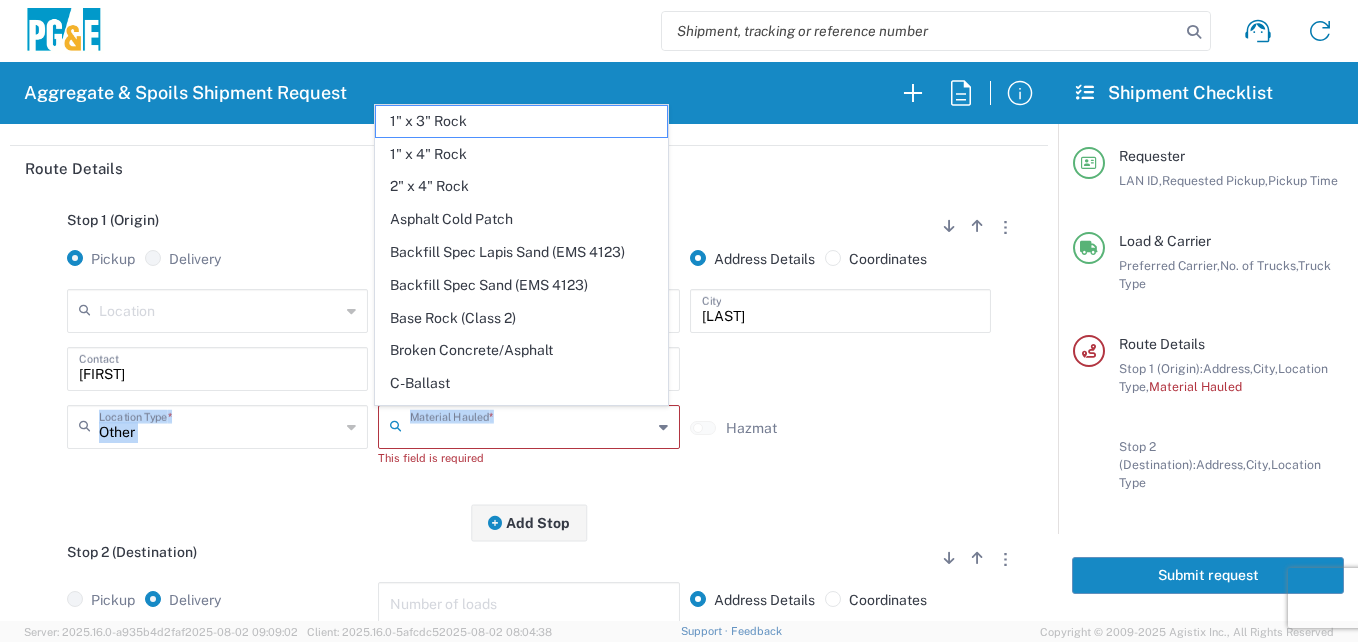 click at bounding box center [530, 425] 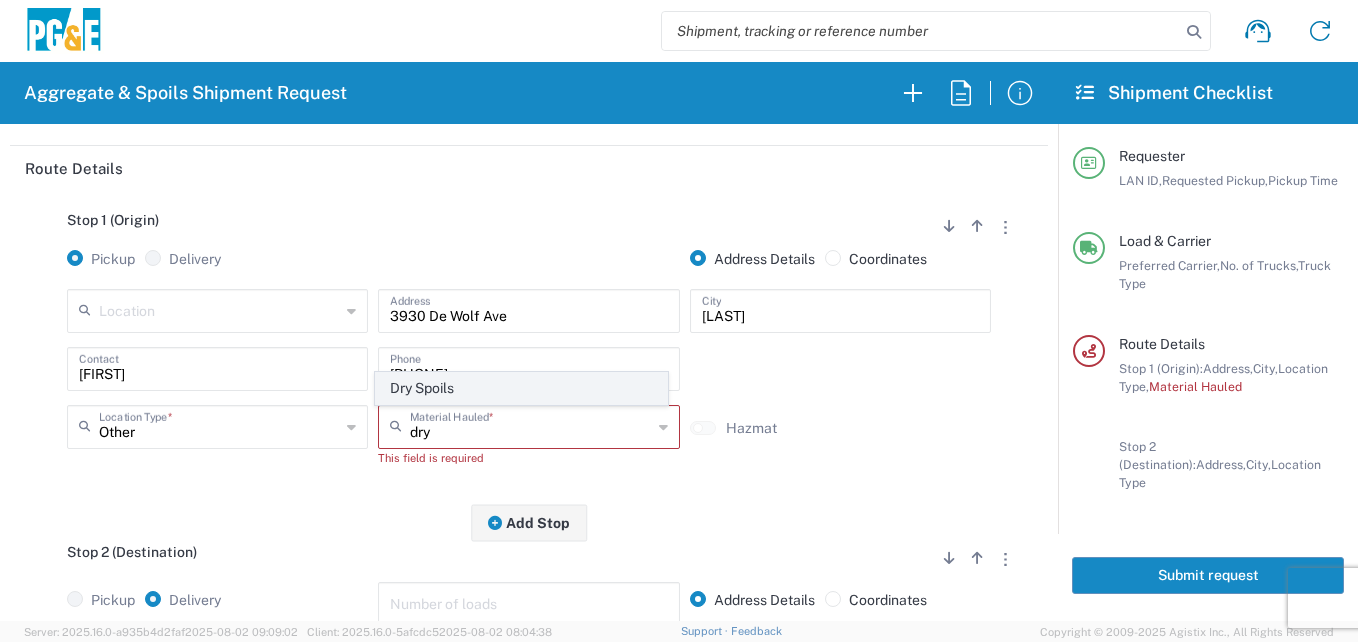 click on "Dry Spoils" 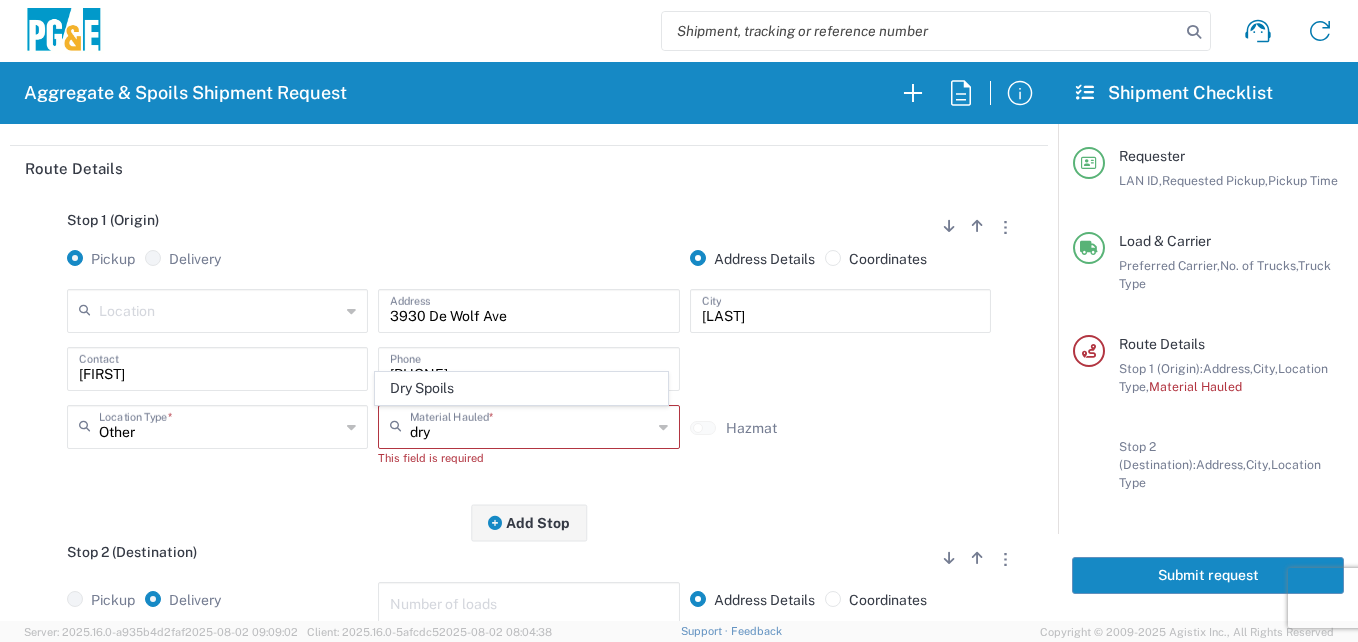type on "Dry Spoils" 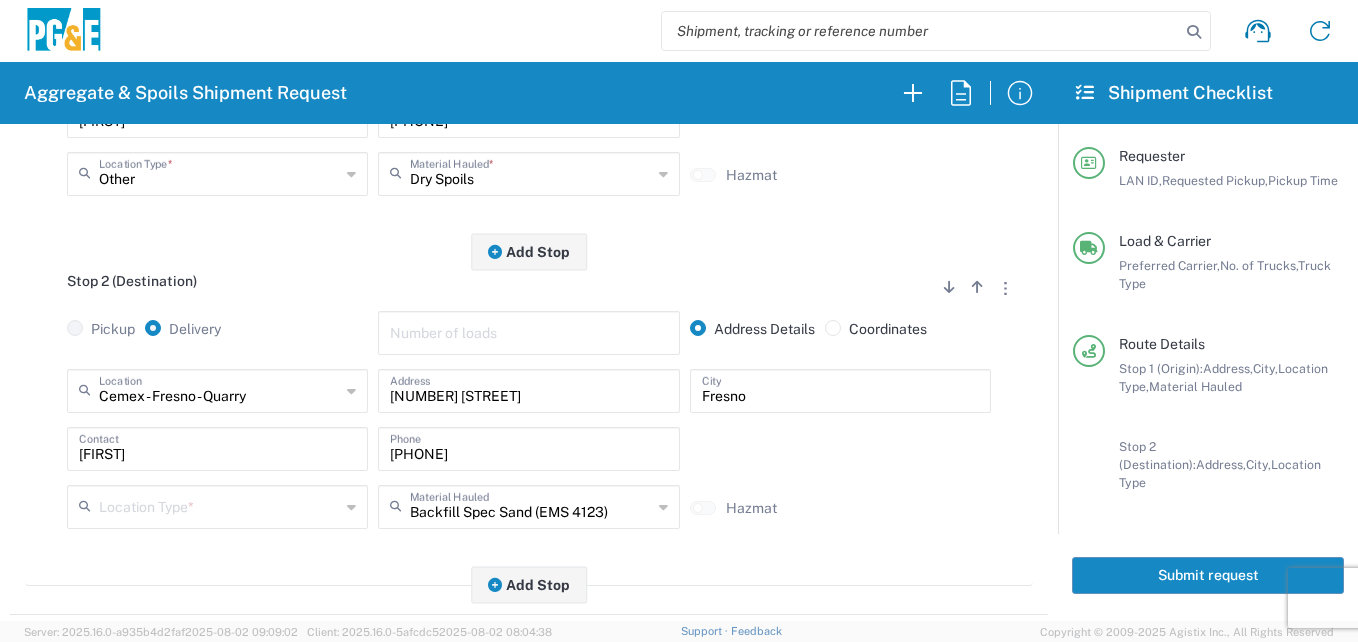 scroll, scrollTop: 573, scrollLeft: 0, axis: vertical 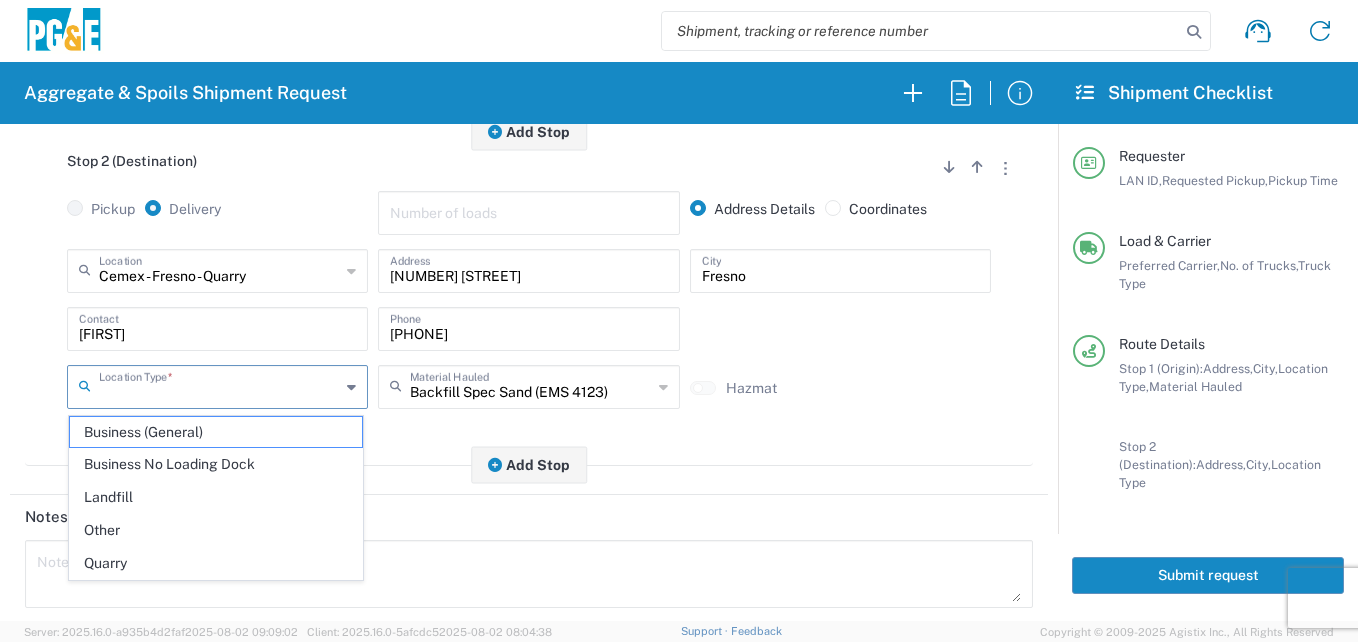 click at bounding box center (219, 385) 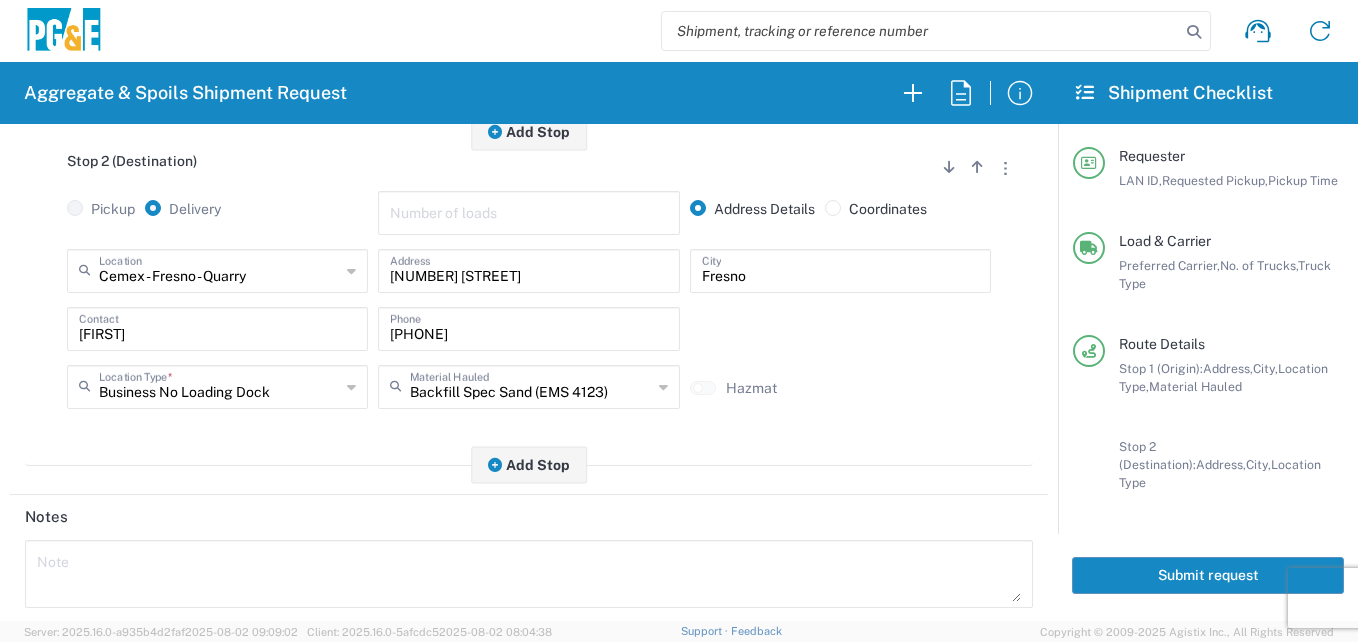 type 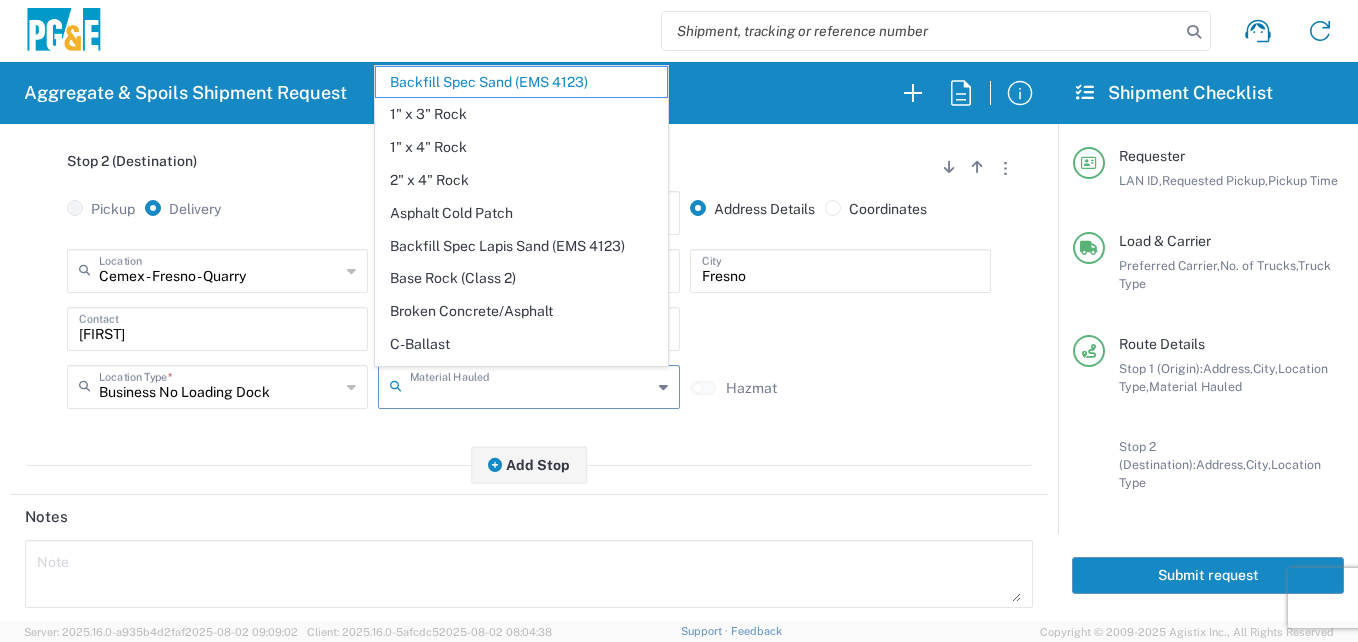 click at bounding box center [530, 385] 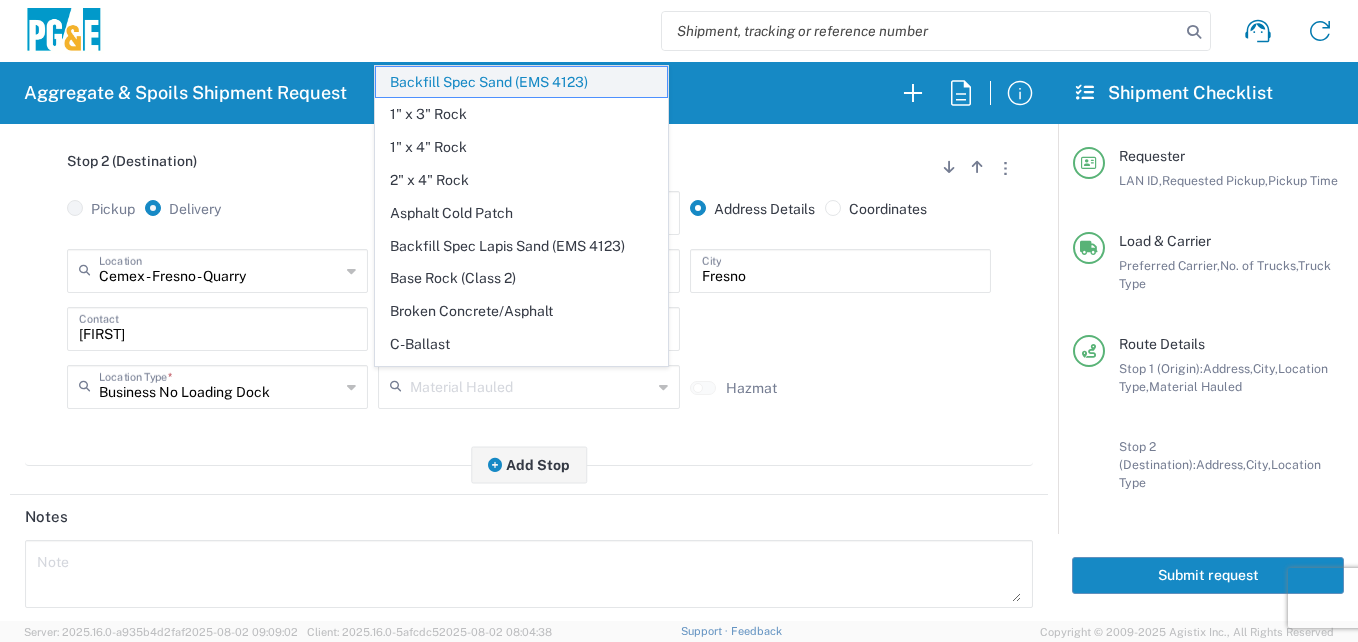 click on "Backfill Spec Sand (EMS 4123)" 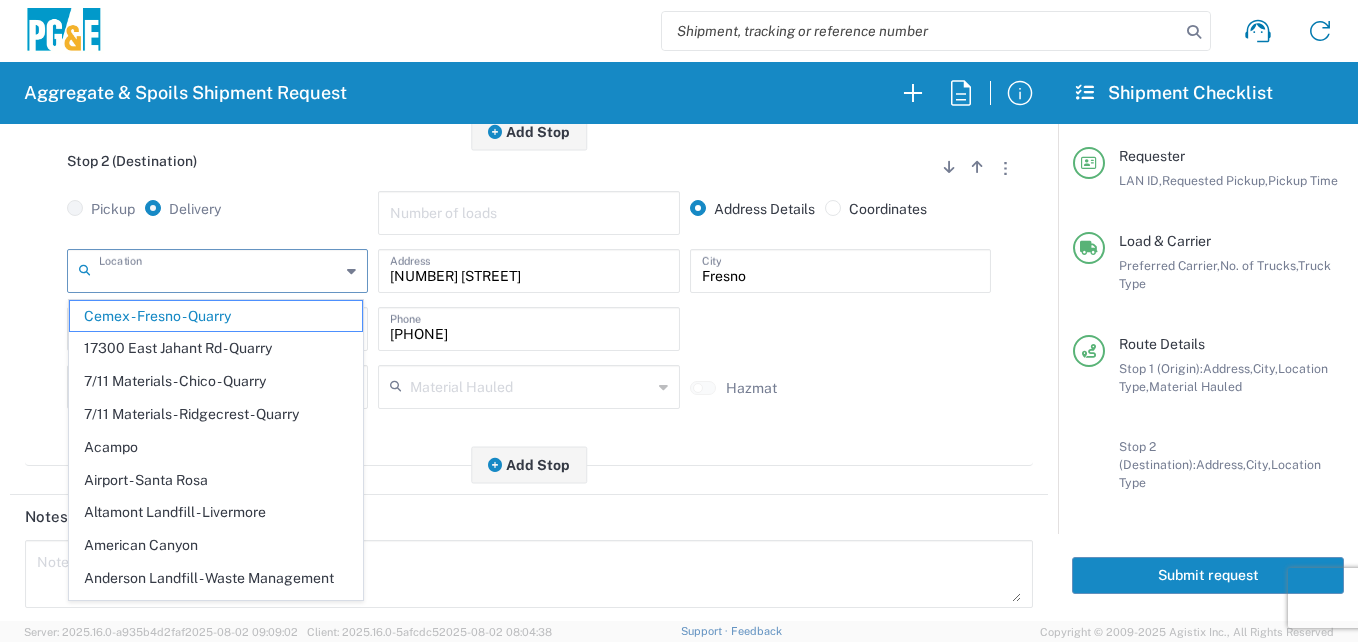 click at bounding box center (219, 269) 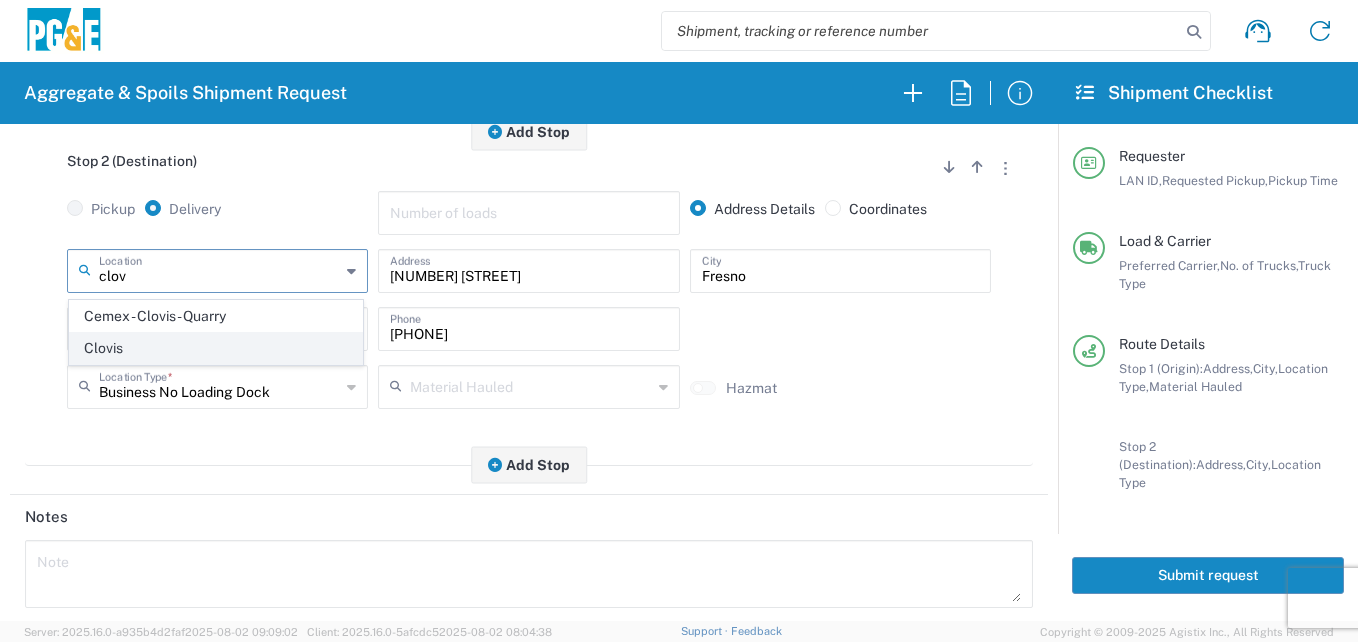 click on "Clovis" 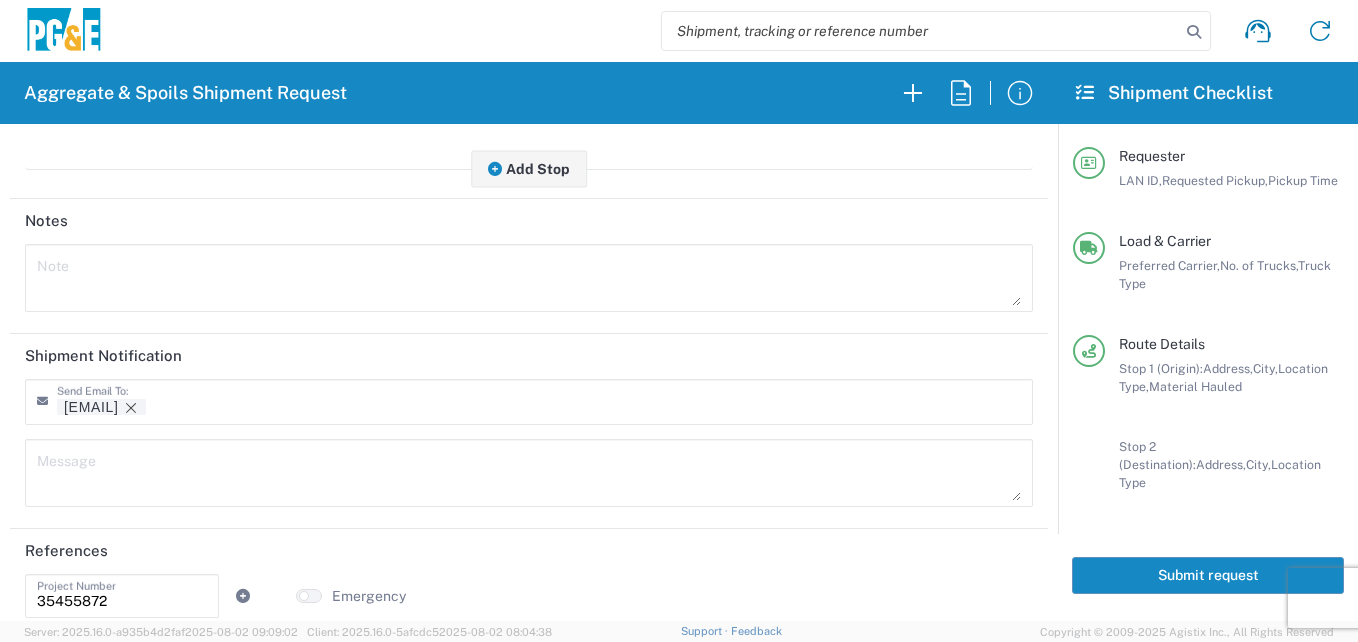 scroll, scrollTop: 866, scrollLeft: 0, axis: vertical 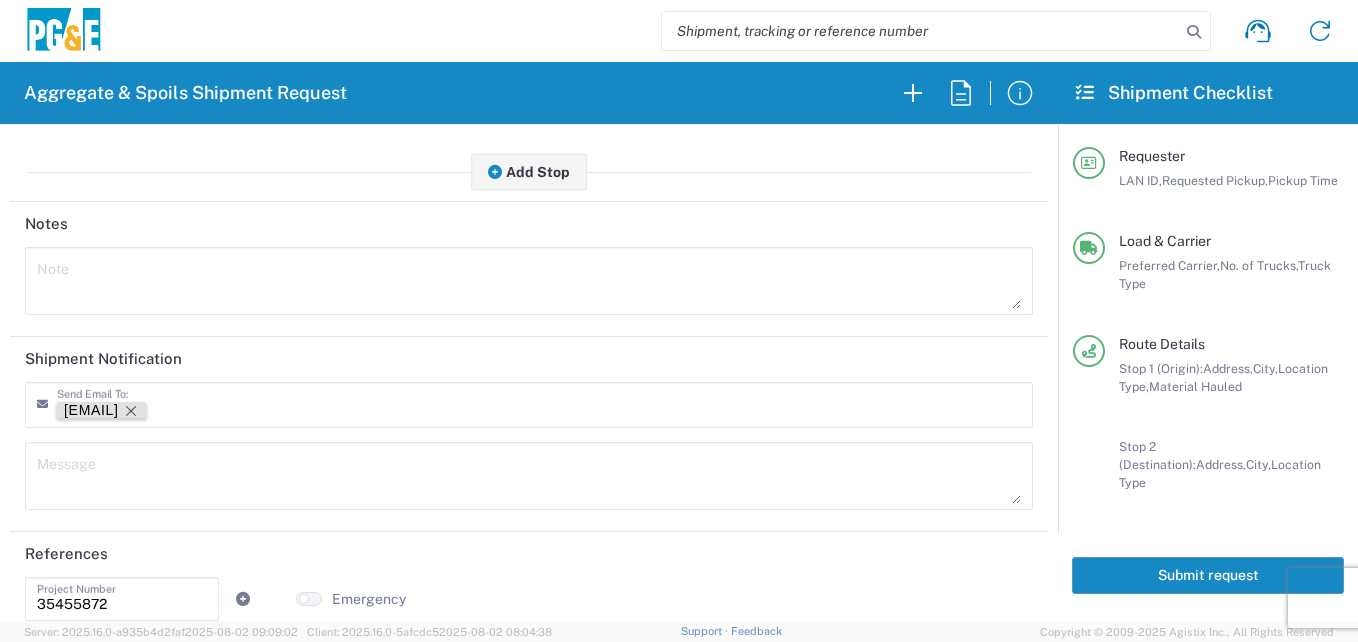 click 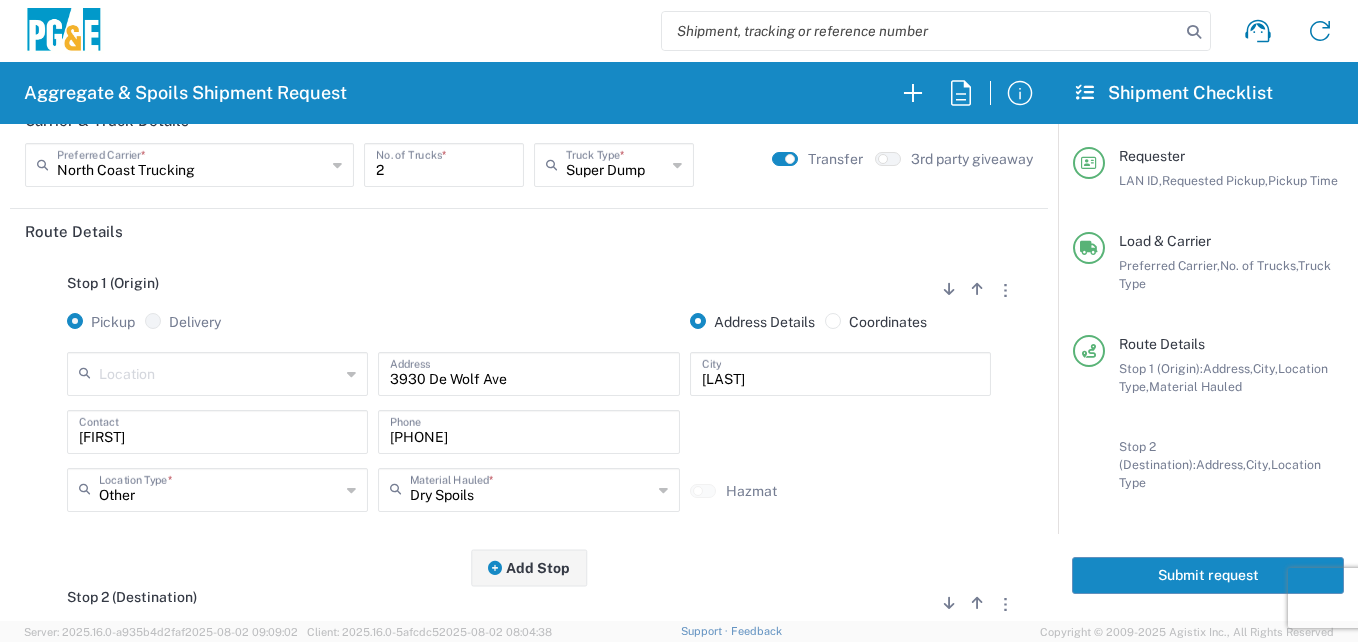 scroll, scrollTop: 0, scrollLeft: 0, axis: both 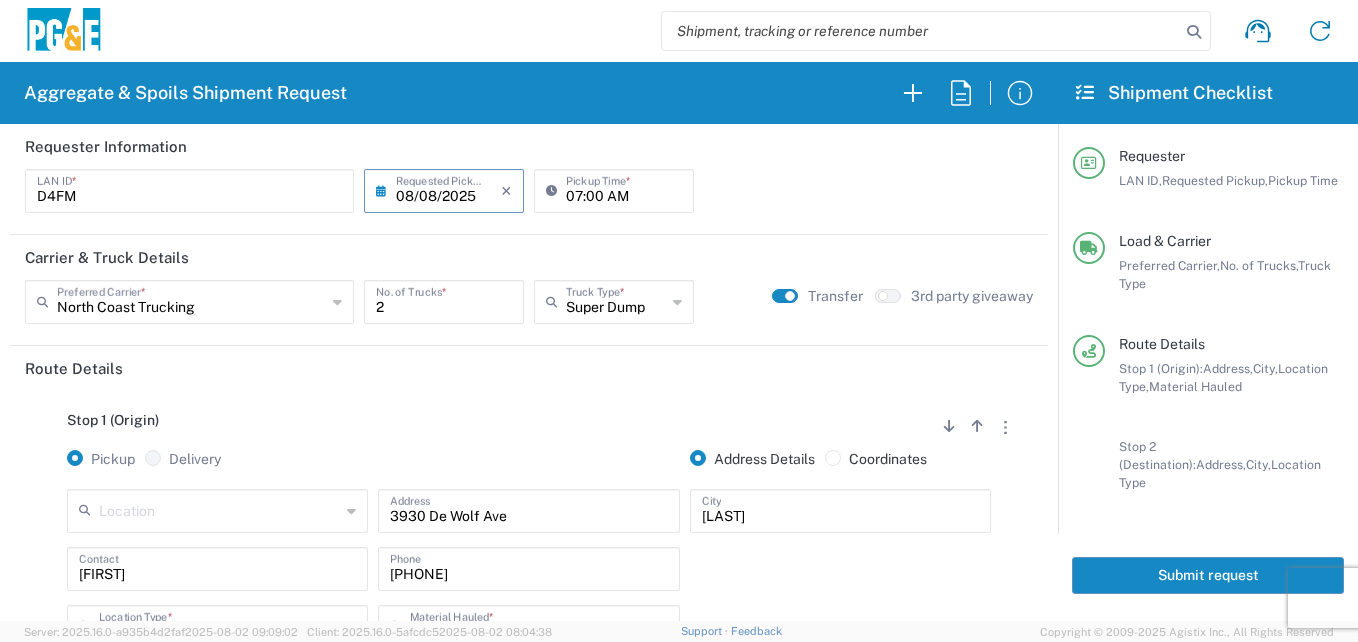 click on "Submit request" 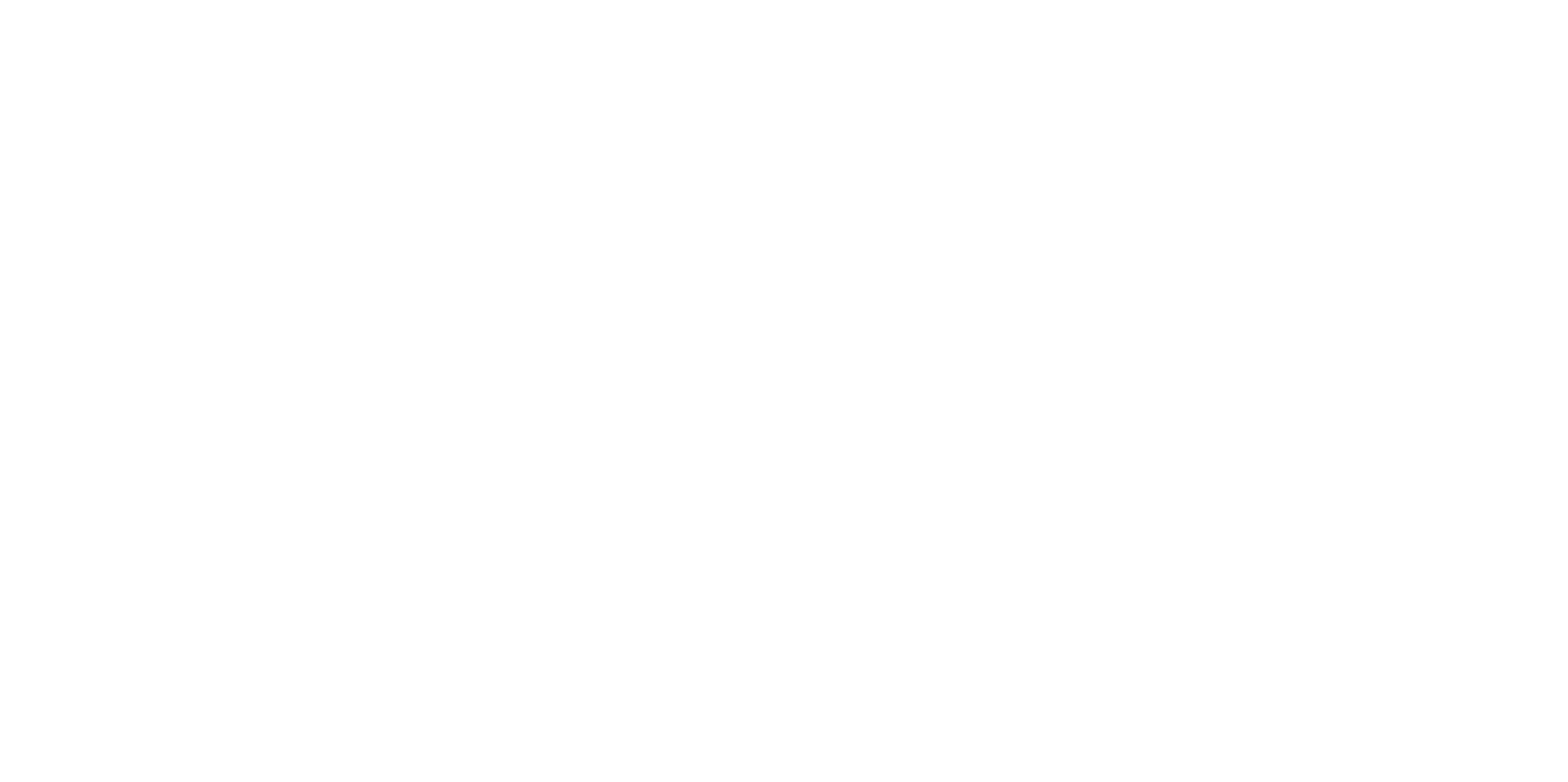 scroll, scrollTop: 0, scrollLeft: 0, axis: both 